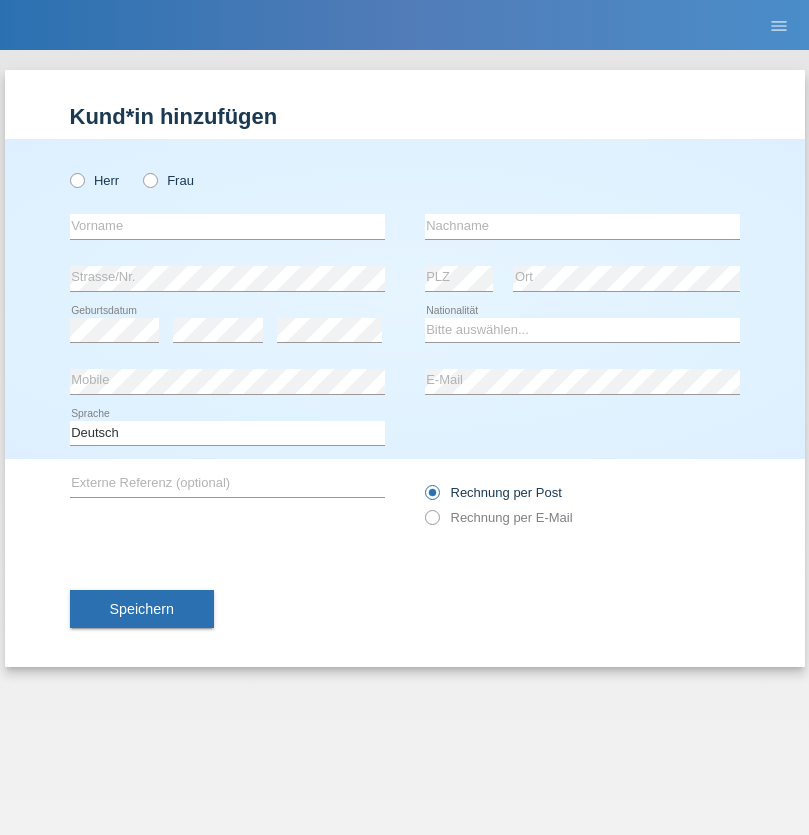 scroll, scrollTop: 0, scrollLeft: 0, axis: both 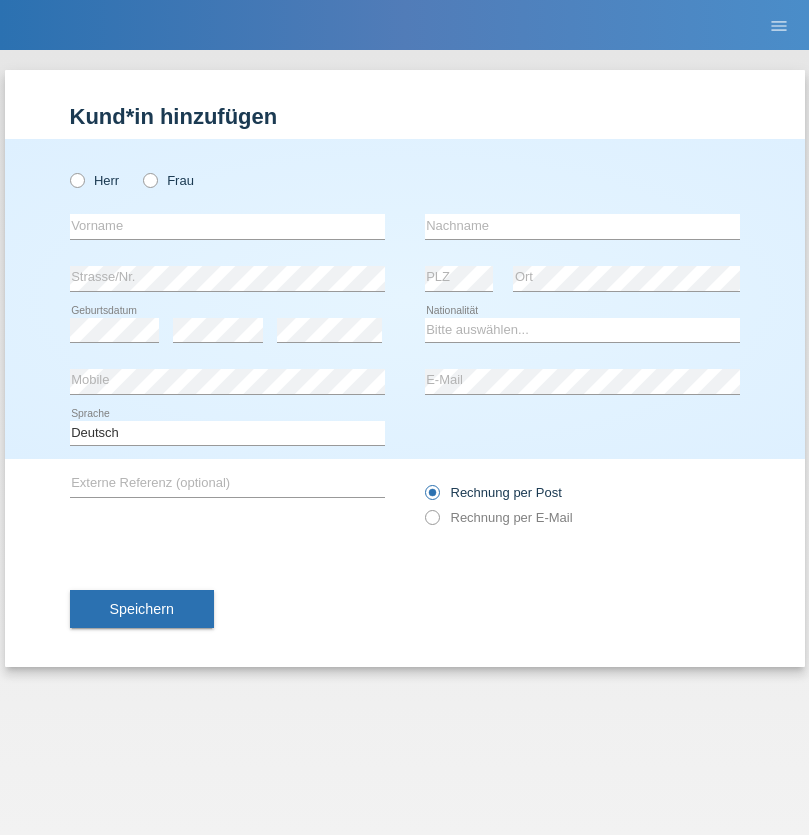 radio on "true" 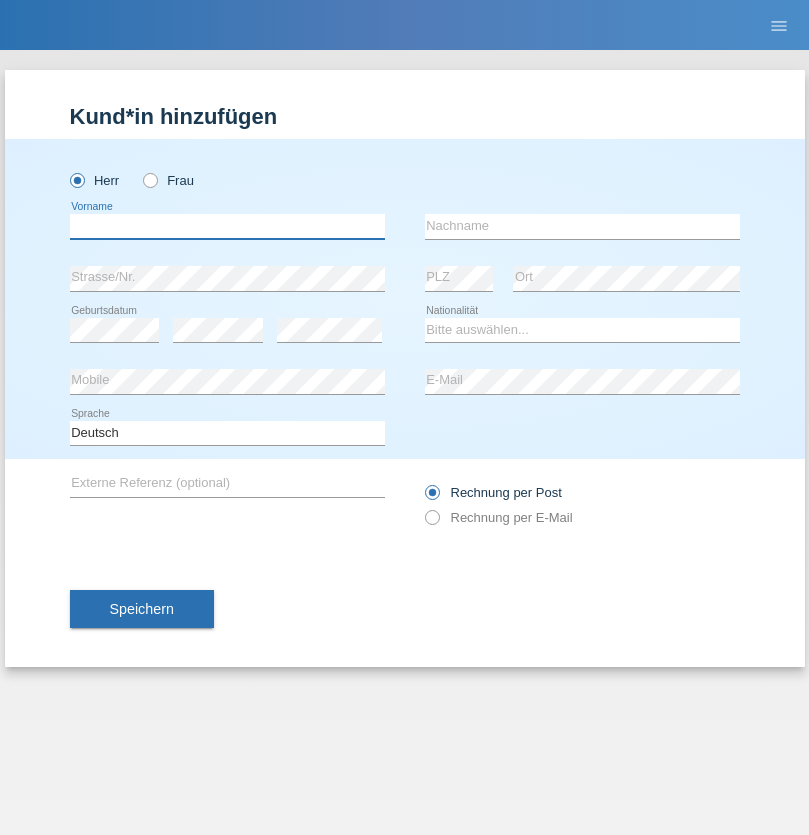 click at bounding box center (227, 226) 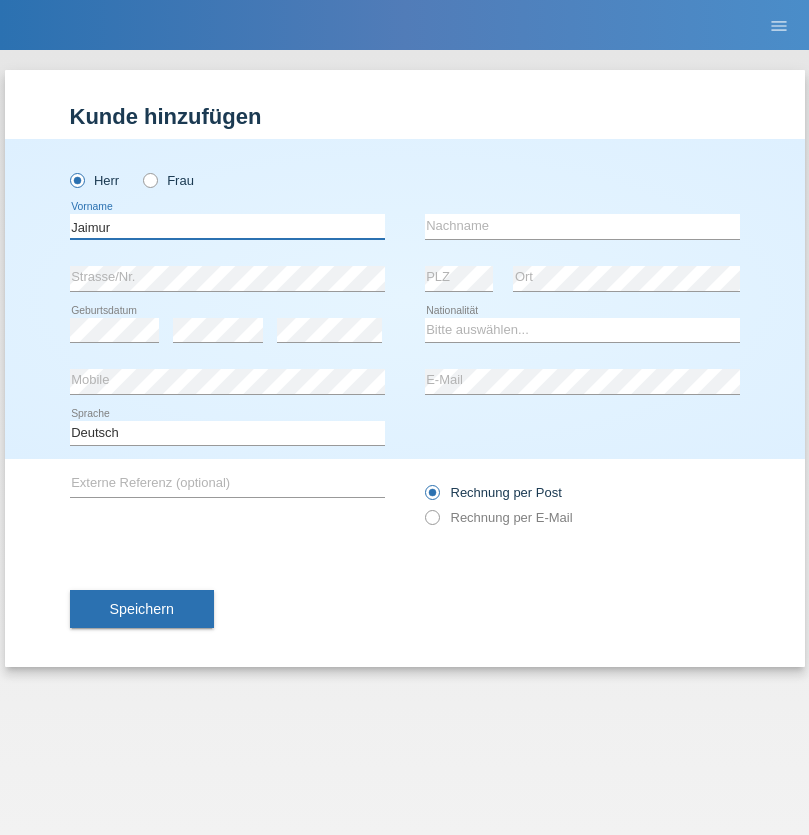 type on "Jaimur" 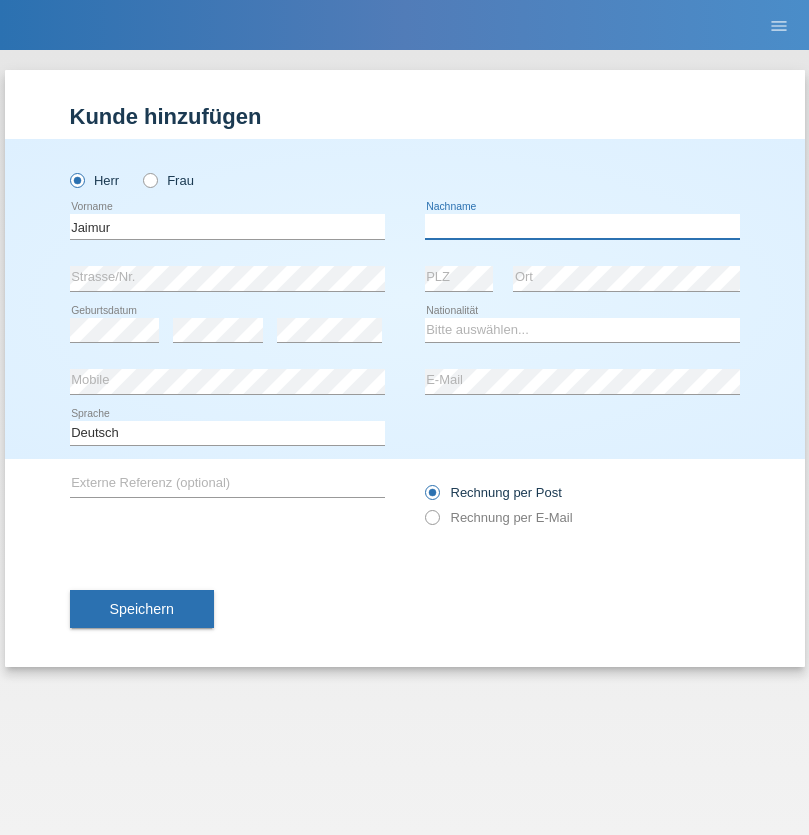 click at bounding box center [582, 226] 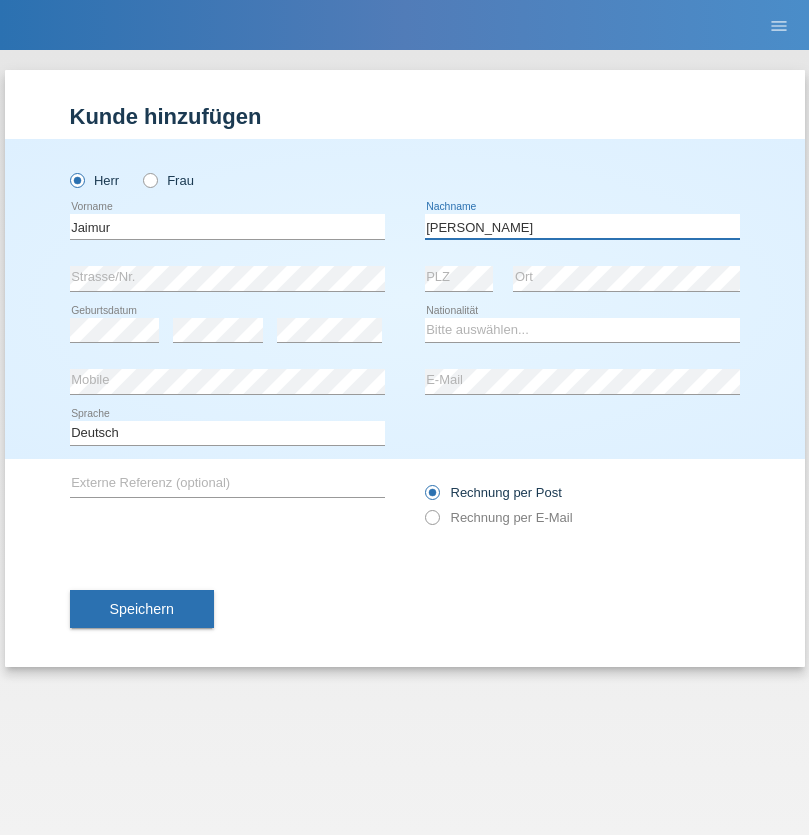 type on "[PERSON_NAME]" 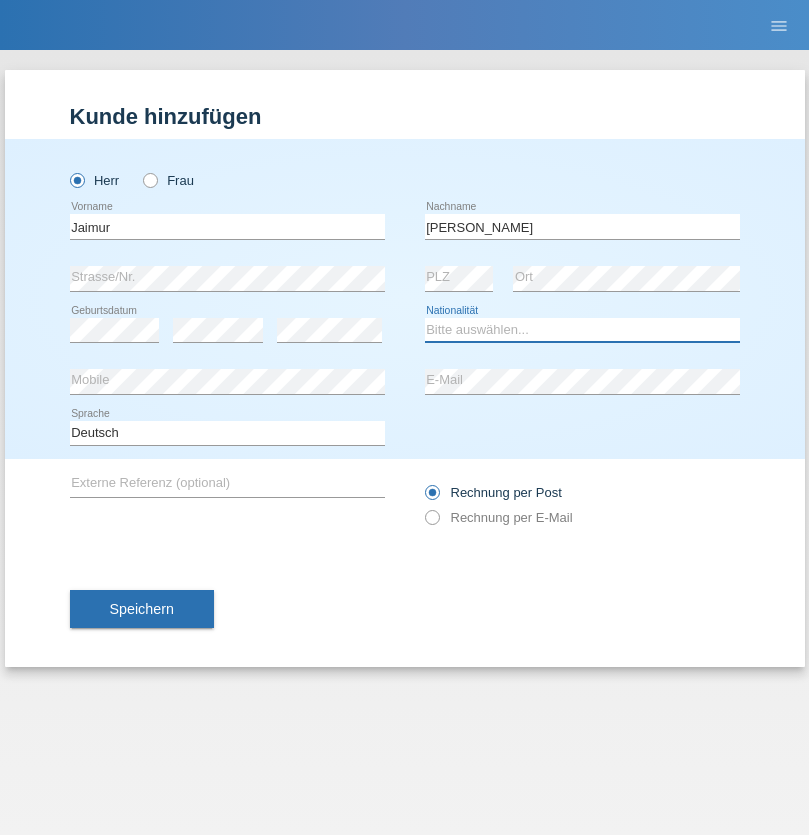 select on "CH" 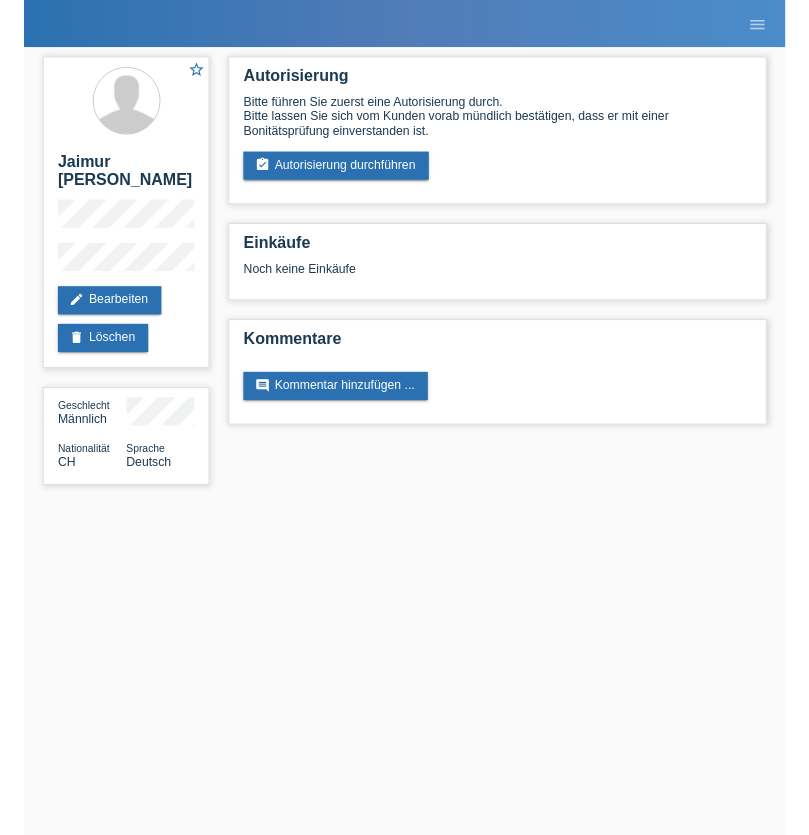 scroll, scrollTop: 0, scrollLeft: 0, axis: both 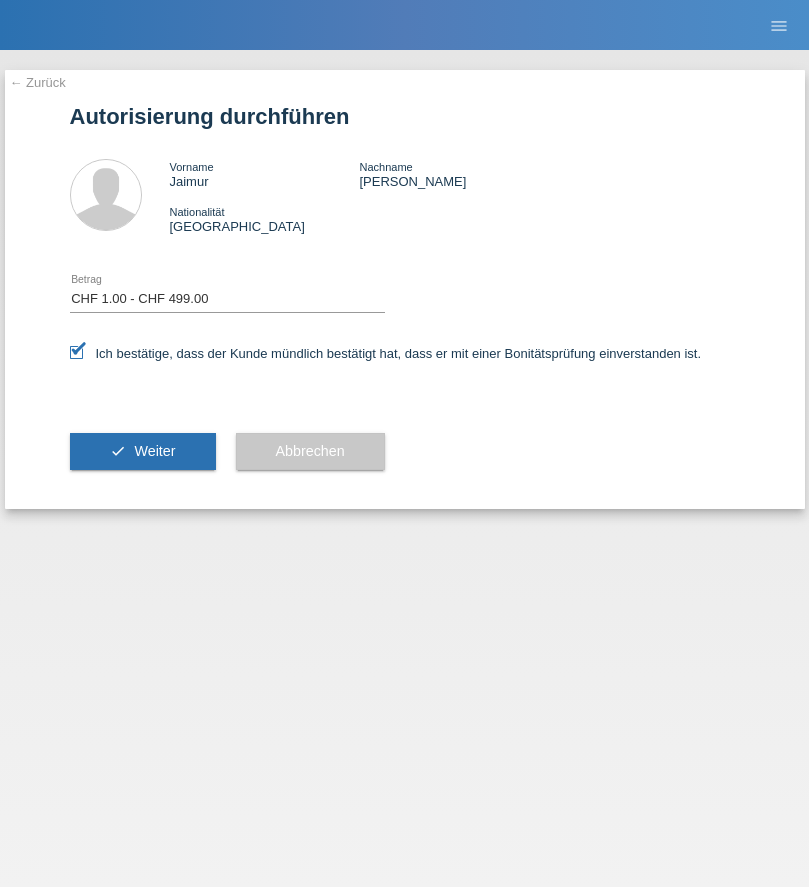 select on "1" 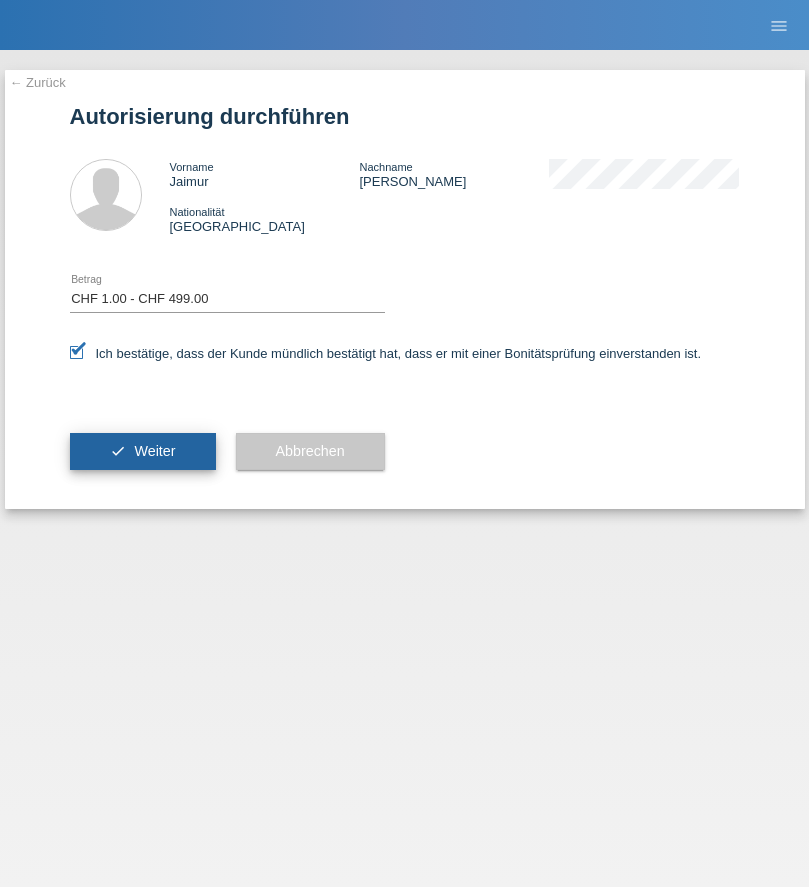 click on "Weiter" at bounding box center [154, 451] 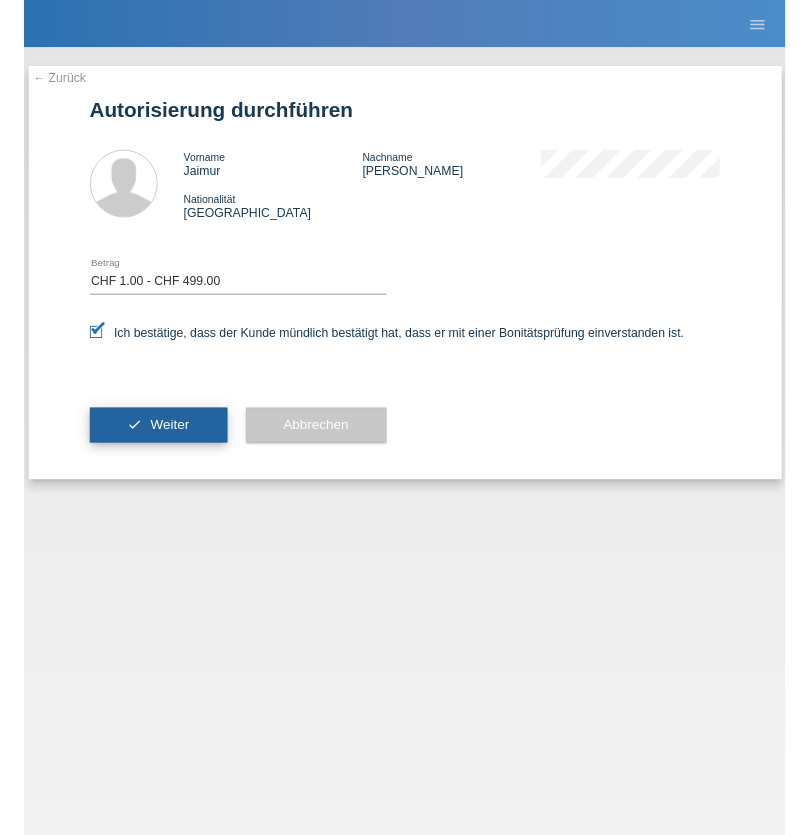 scroll, scrollTop: 0, scrollLeft: 0, axis: both 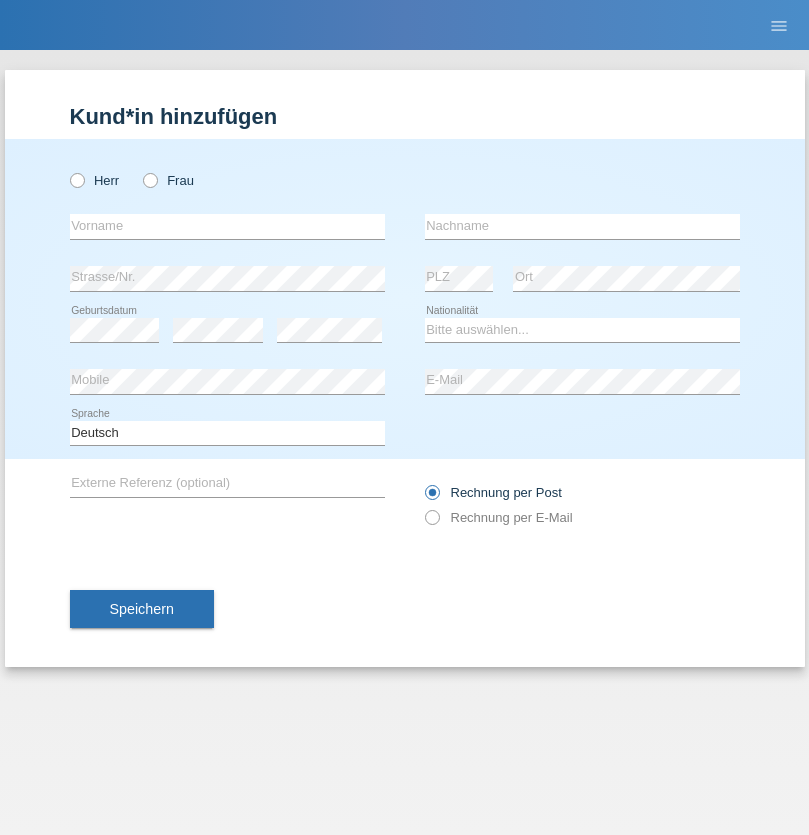 radio on "true" 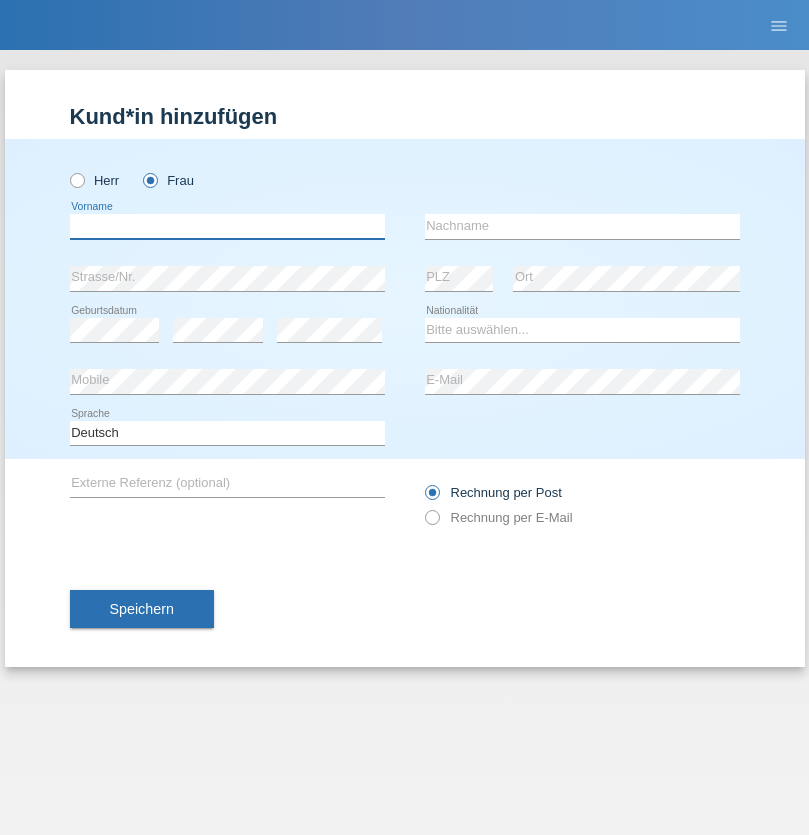 click at bounding box center (227, 226) 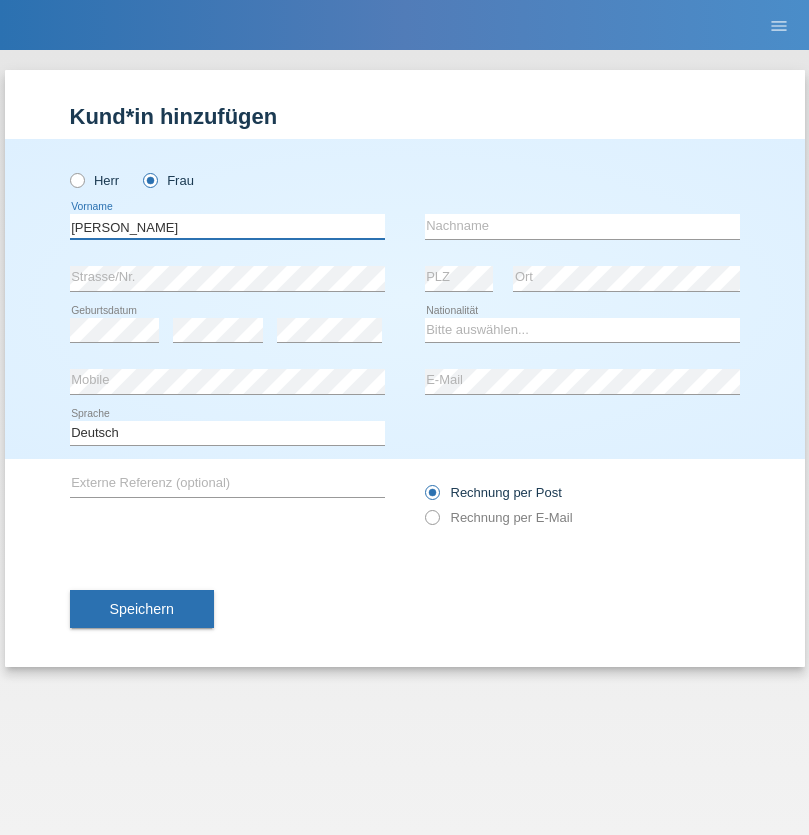 type on "[PERSON_NAME]" 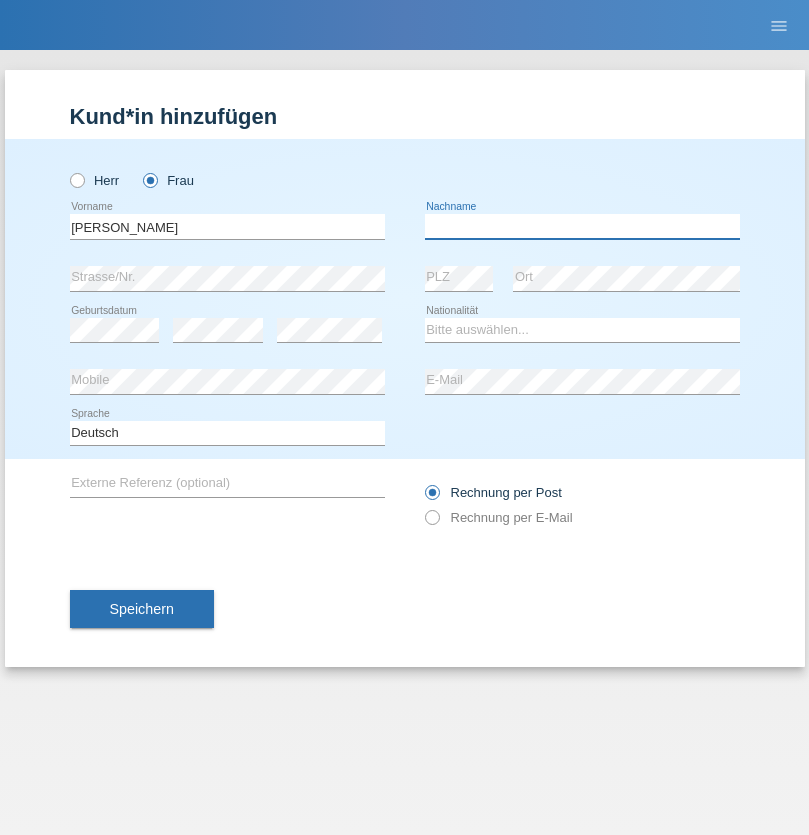 click at bounding box center (582, 226) 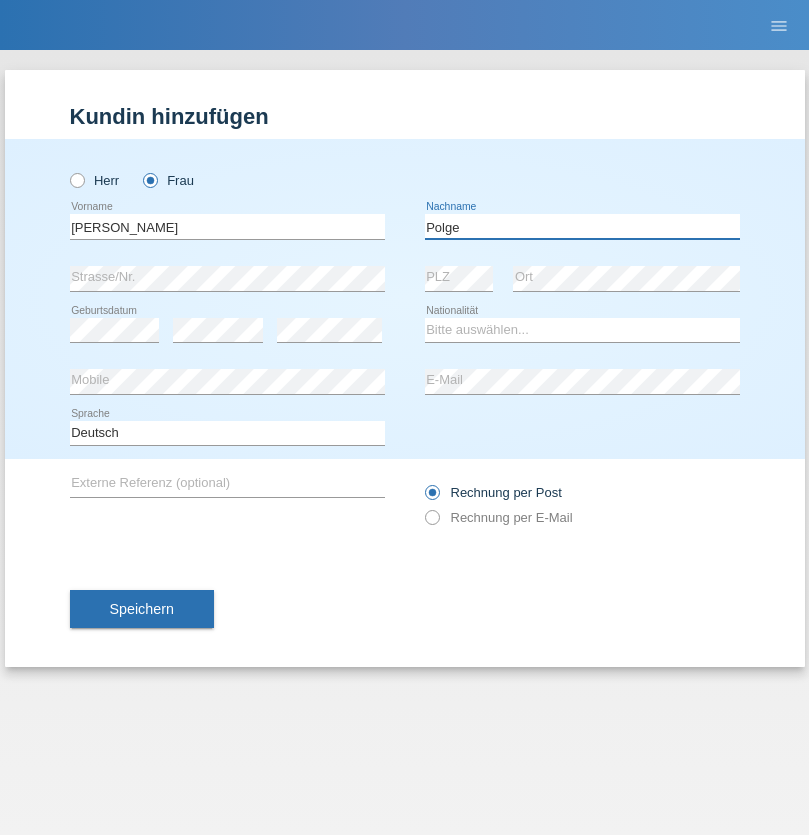 type on "Polge" 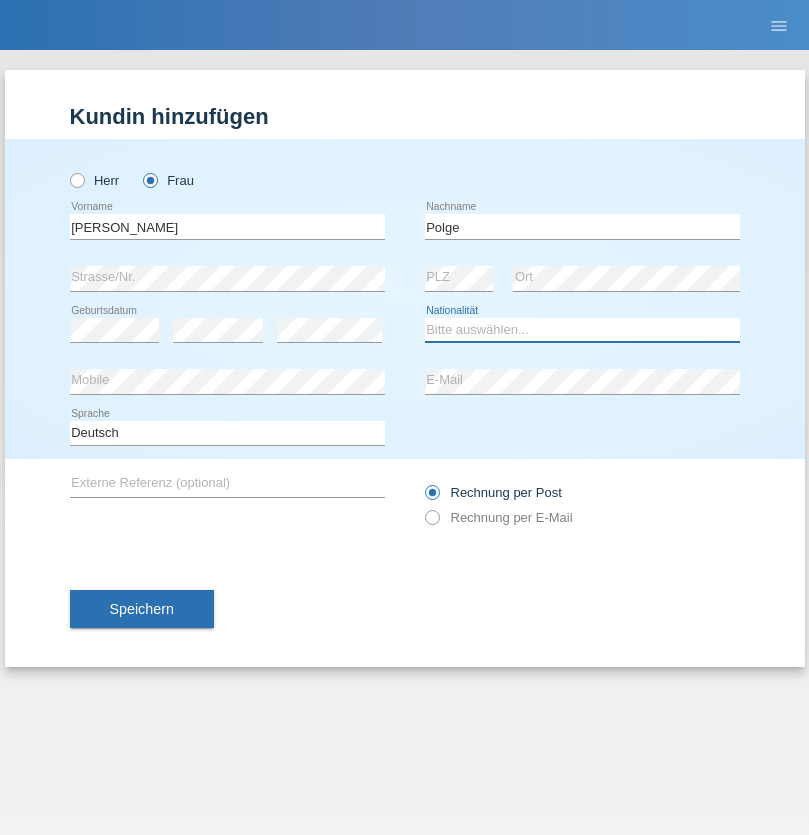 select on "CH" 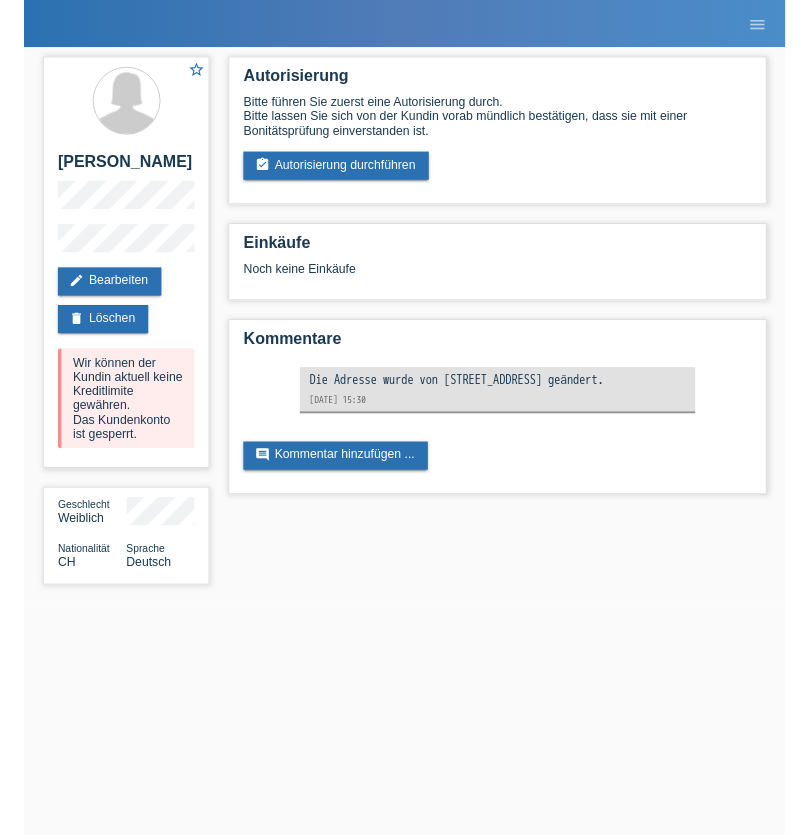 scroll, scrollTop: 0, scrollLeft: 0, axis: both 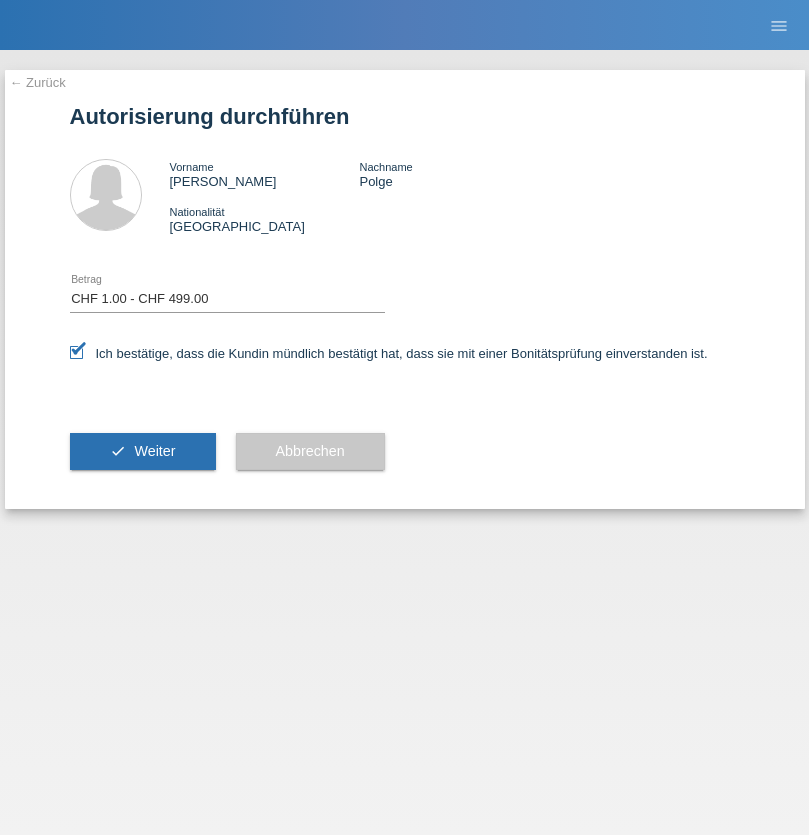 select on "1" 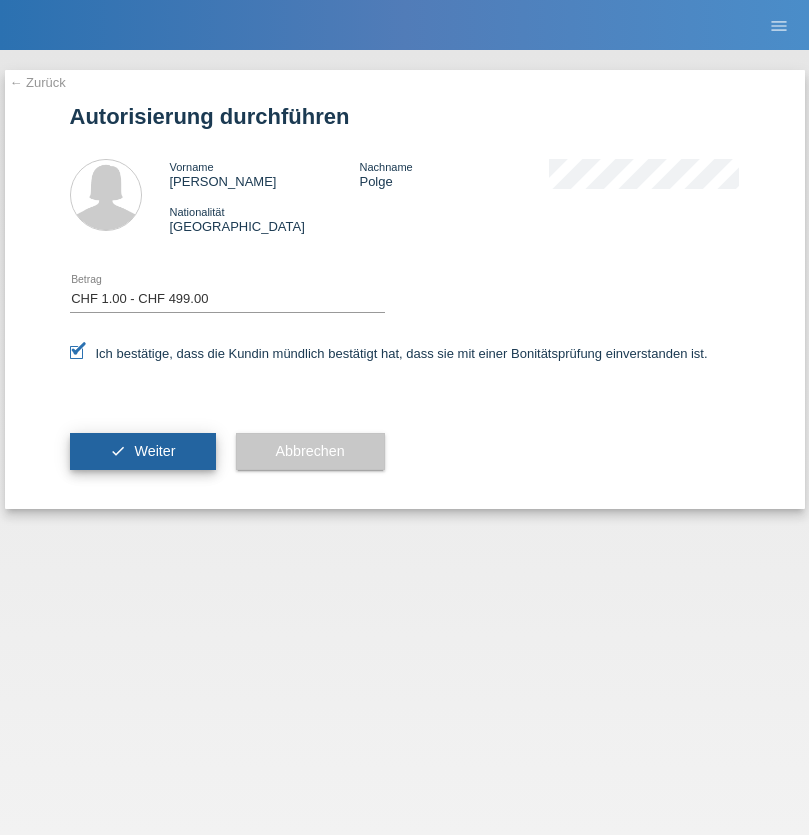 click on "Weiter" at bounding box center (154, 451) 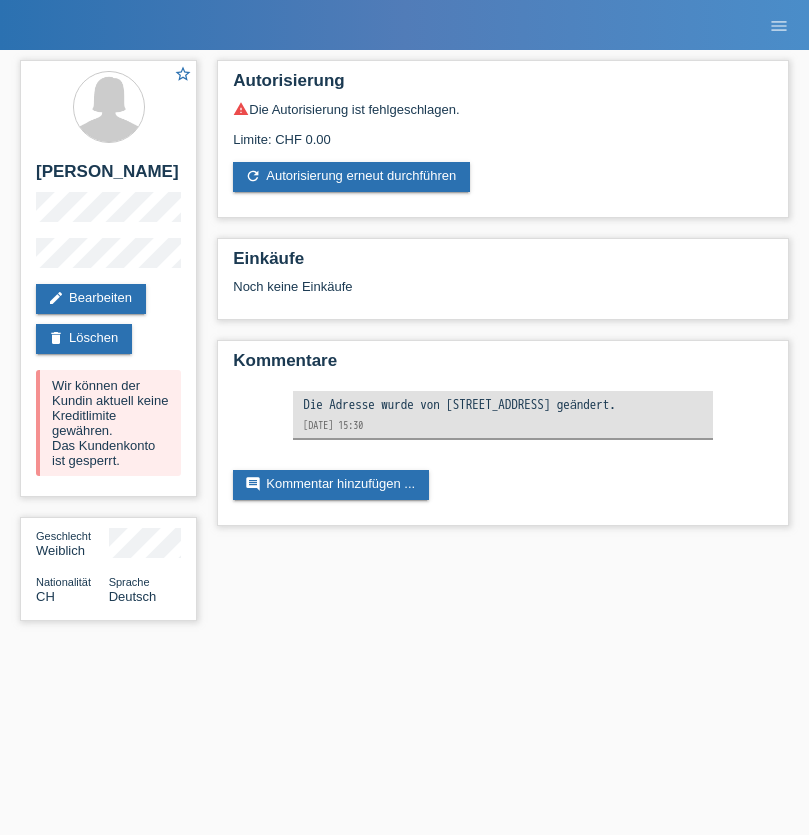 scroll, scrollTop: 0, scrollLeft: 0, axis: both 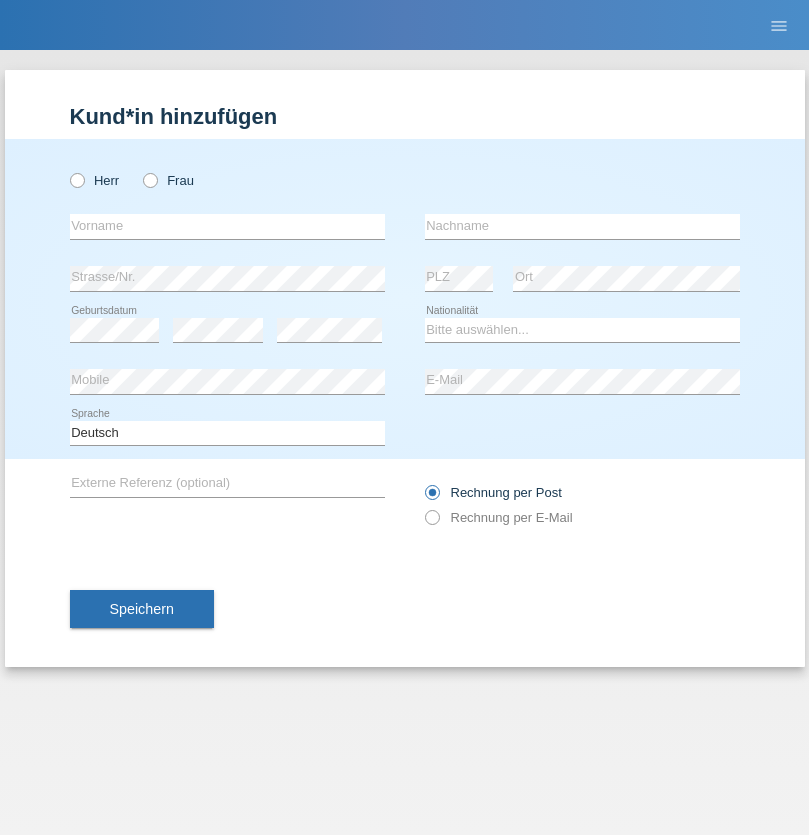 radio on "true" 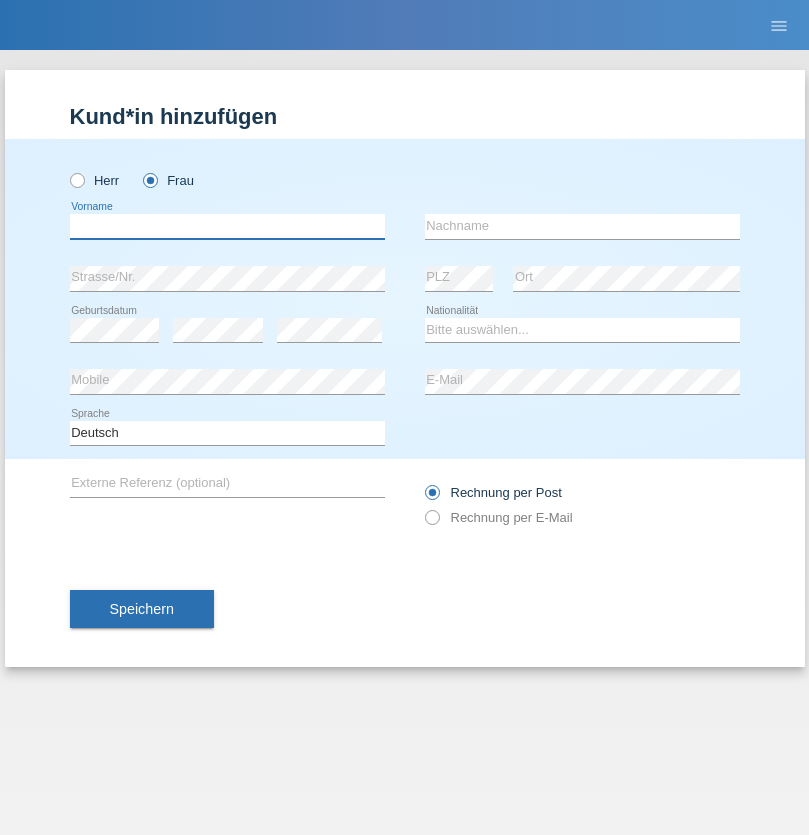 click at bounding box center [227, 226] 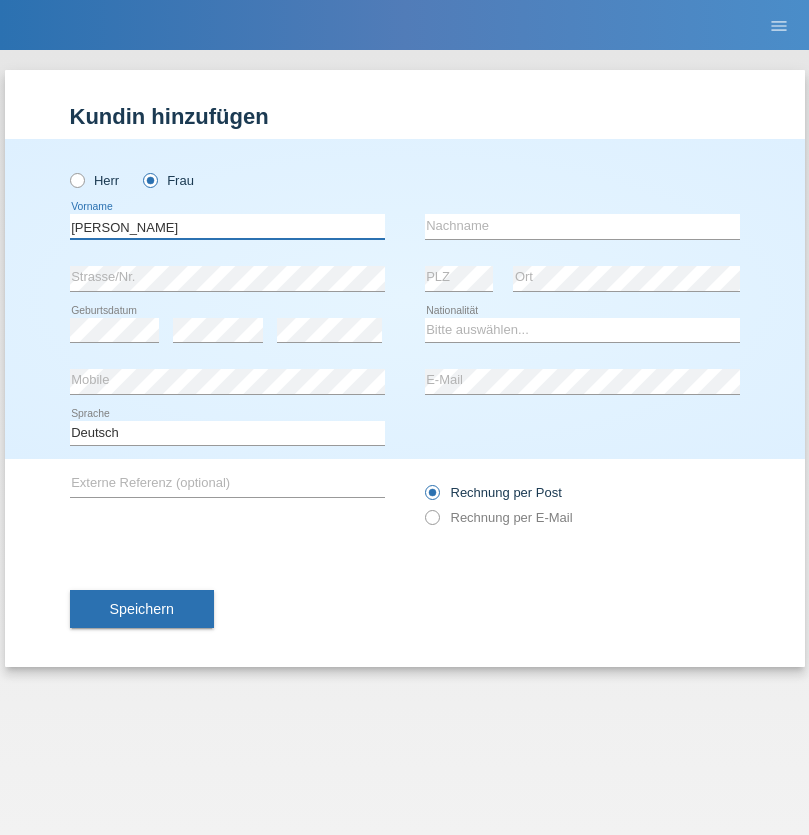 type on "[PERSON_NAME]" 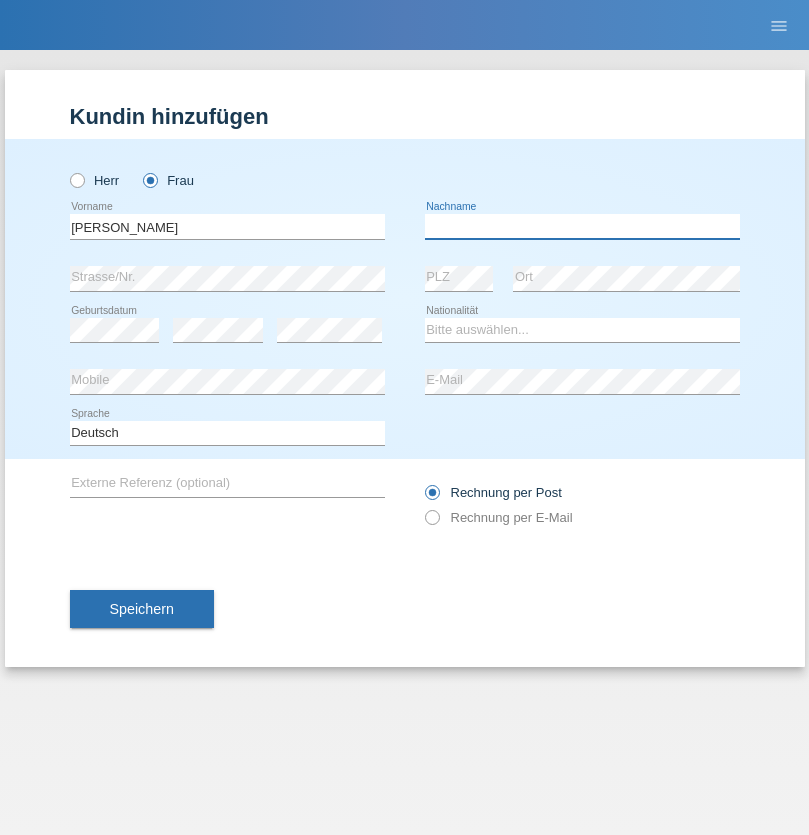 click at bounding box center (582, 226) 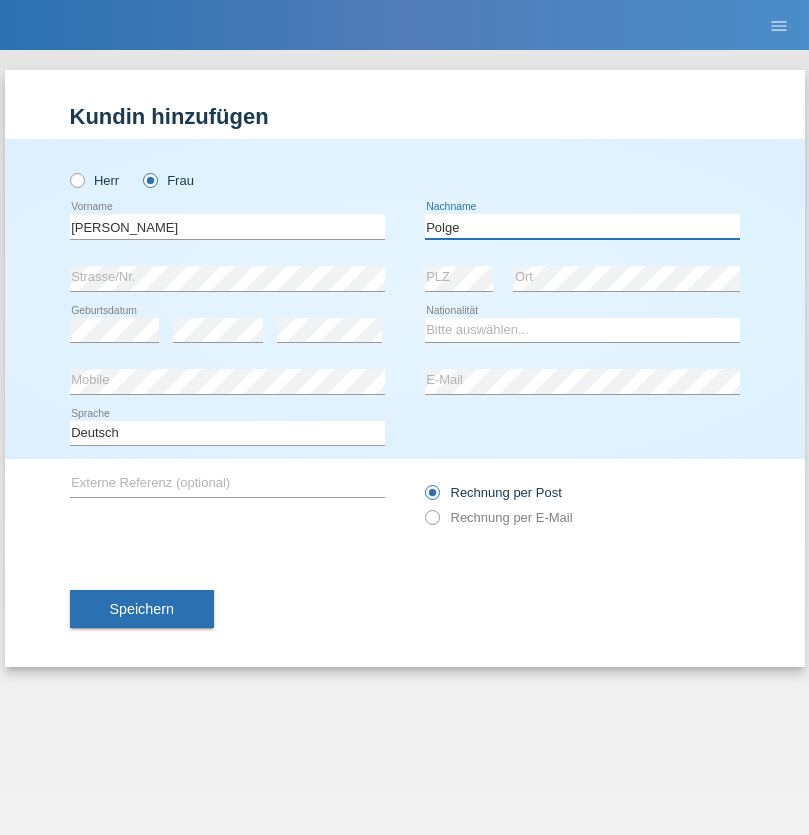 type on "Polge" 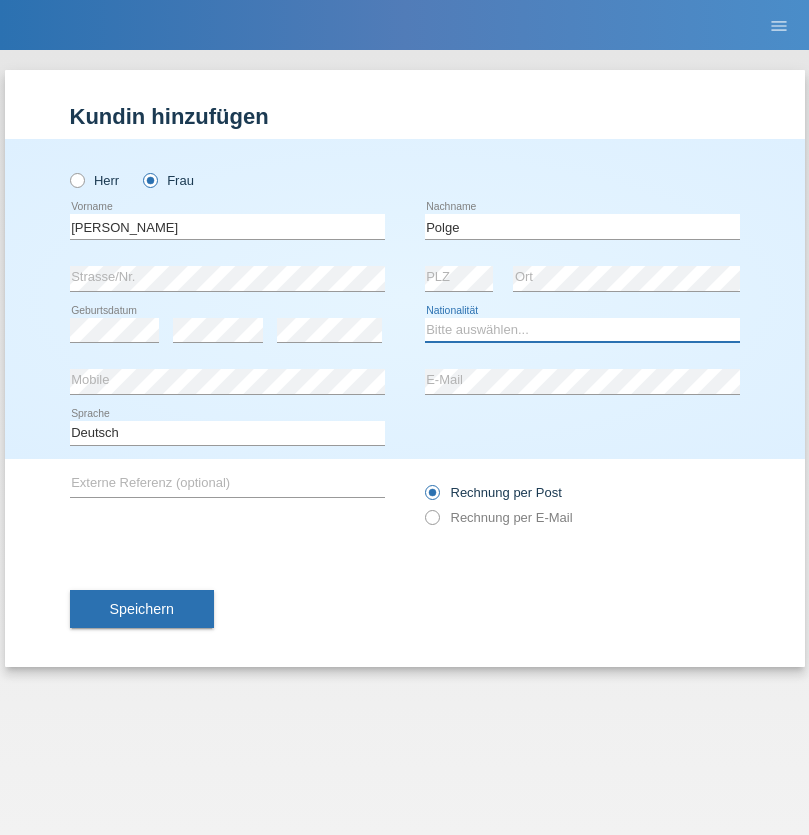 select on "CH" 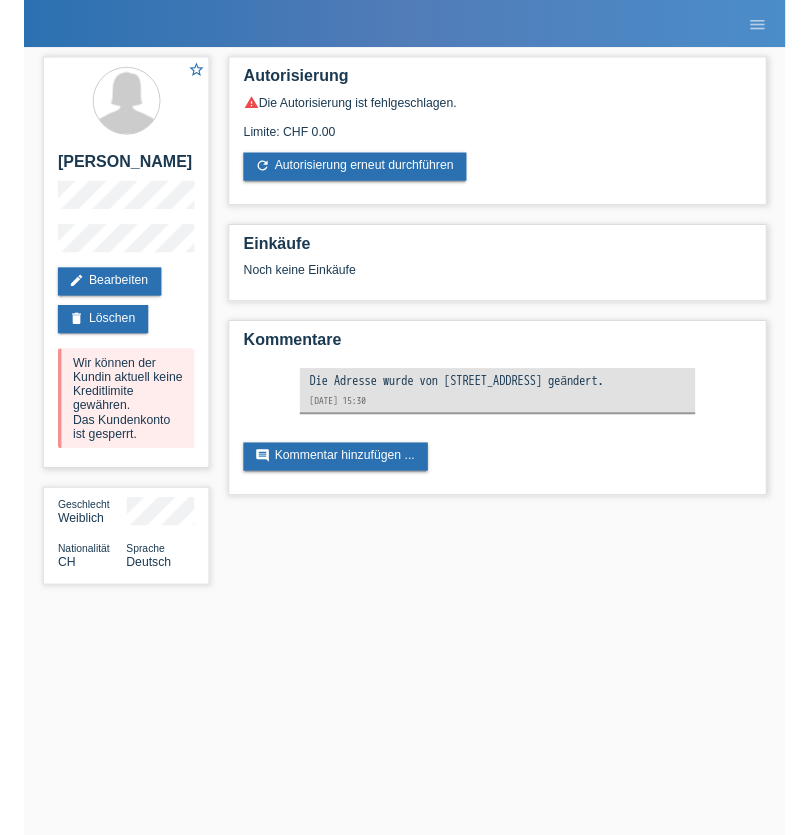scroll, scrollTop: 0, scrollLeft: 0, axis: both 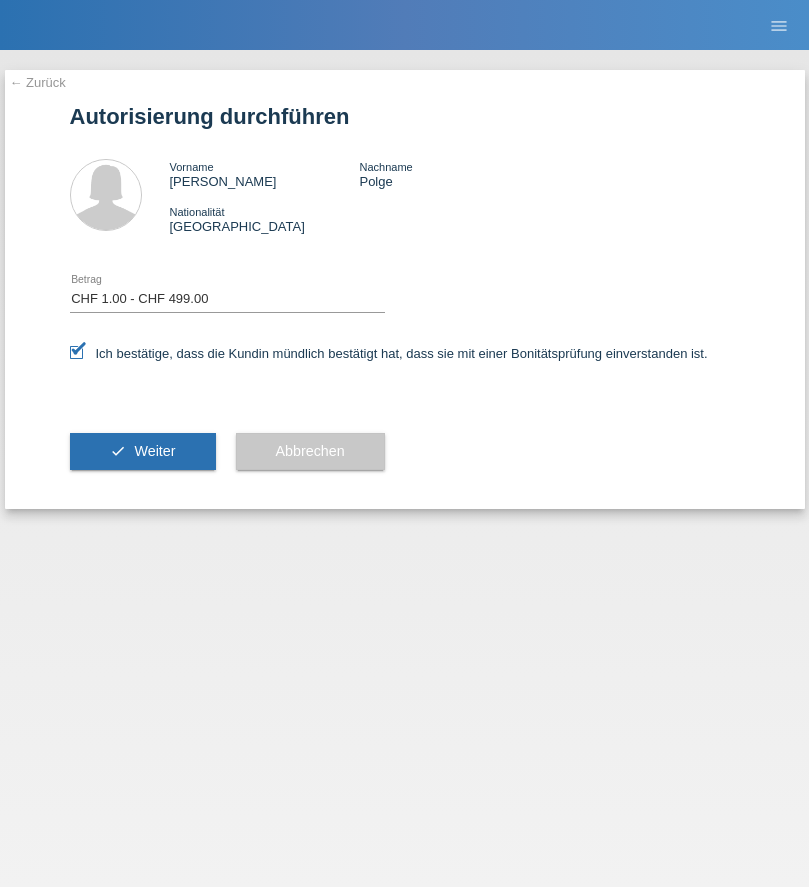 select on "1" 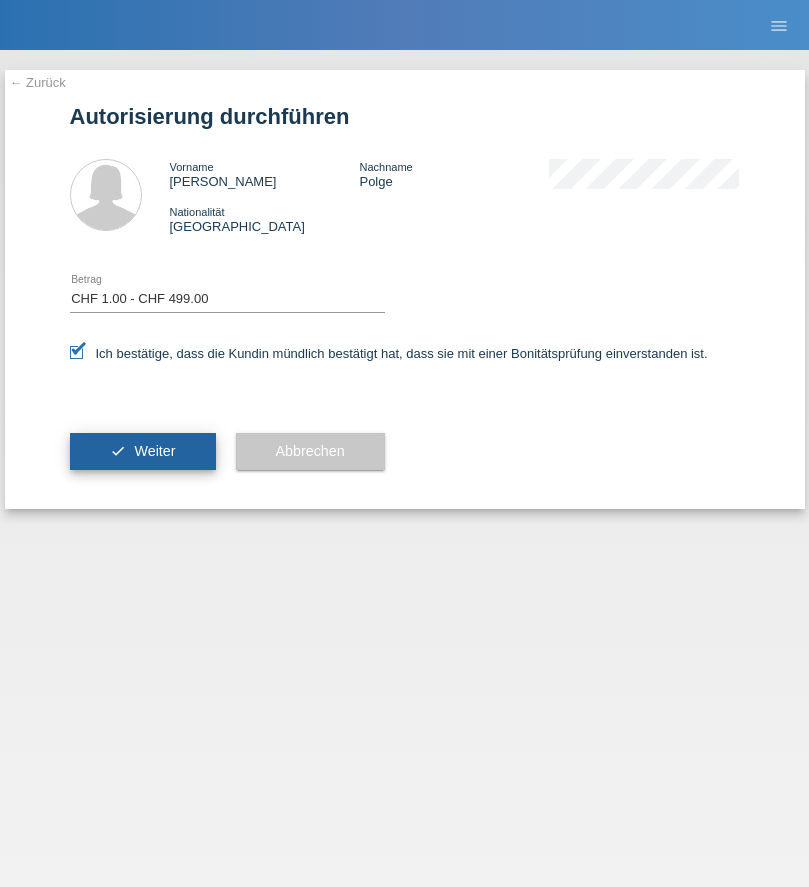 click on "Weiter" at bounding box center (154, 451) 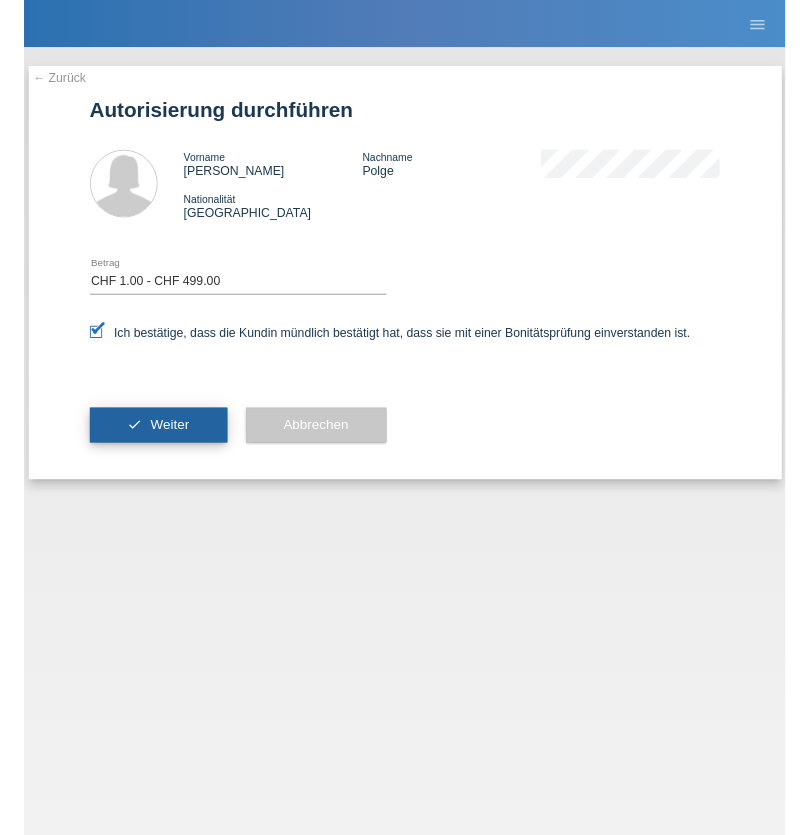 scroll, scrollTop: 0, scrollLeft: 0, axis: both 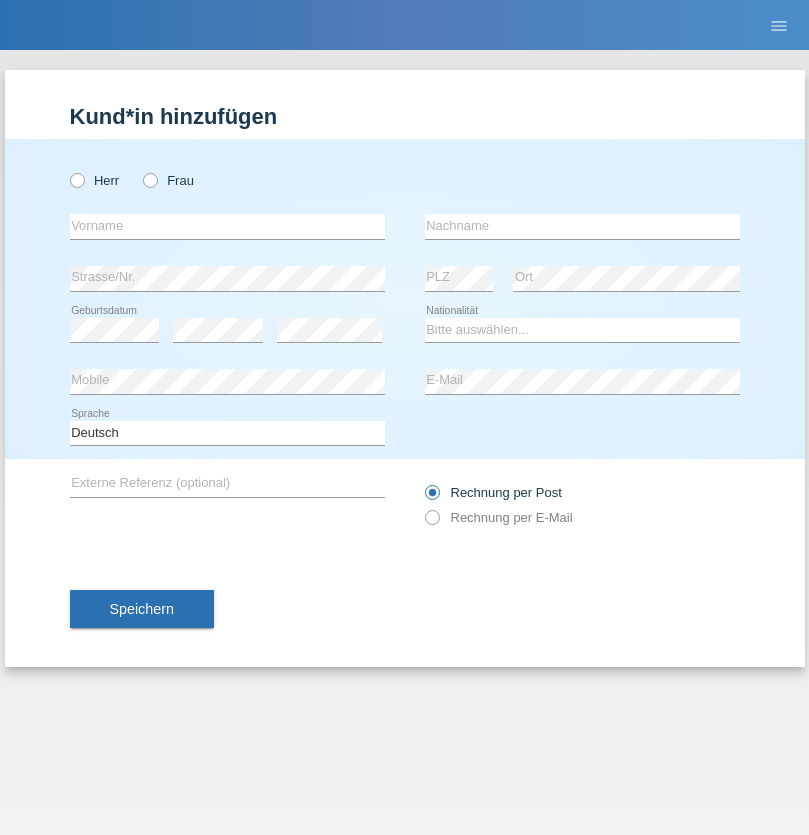 radio on "true" 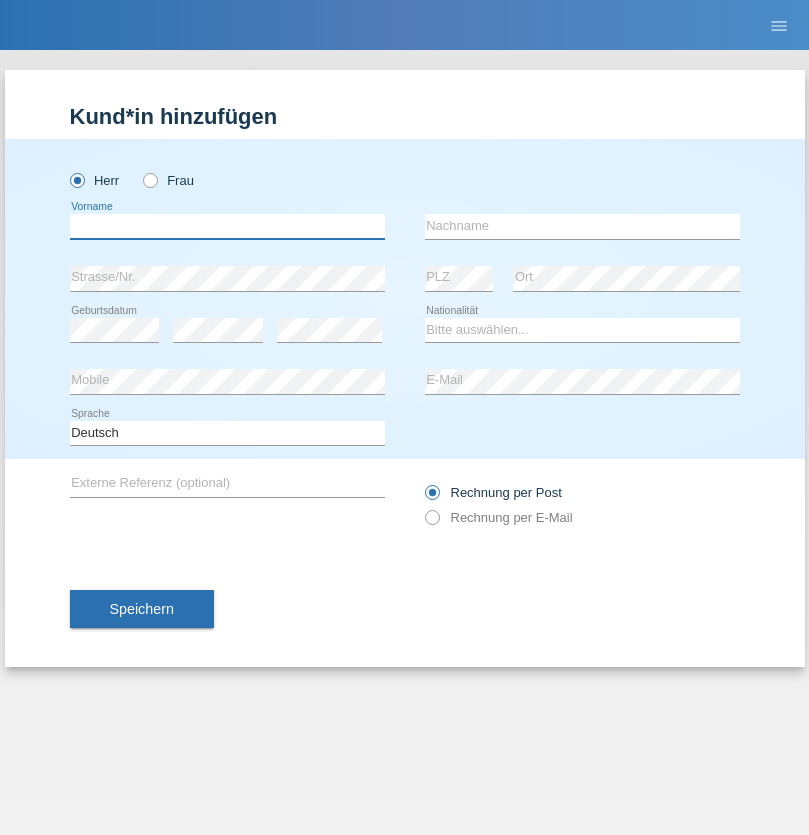 click at bounding box center [227, 226] 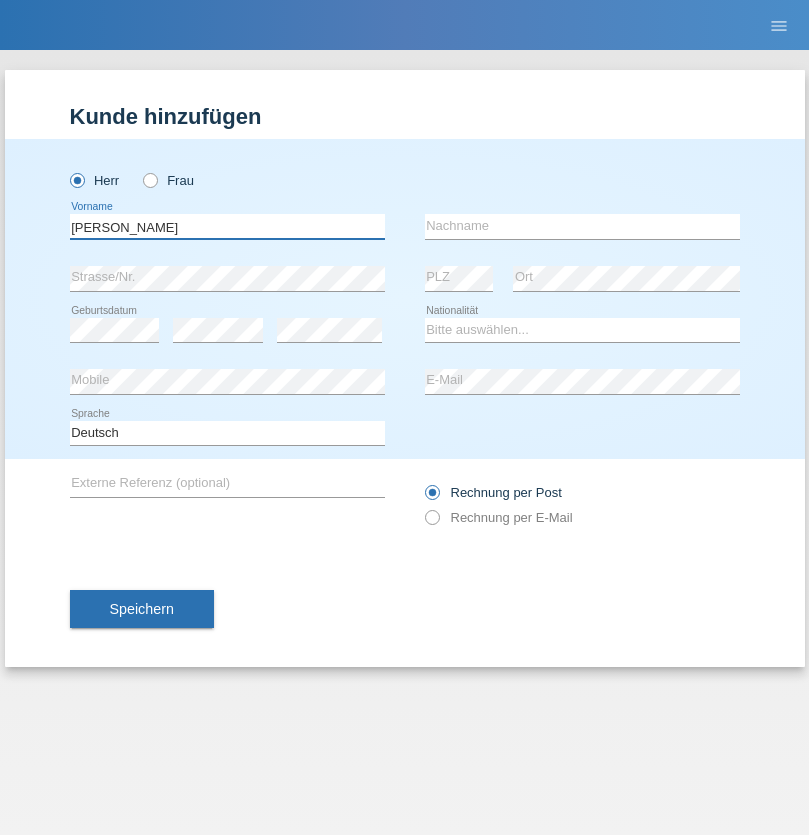 type on "[PERSON_NAME]" 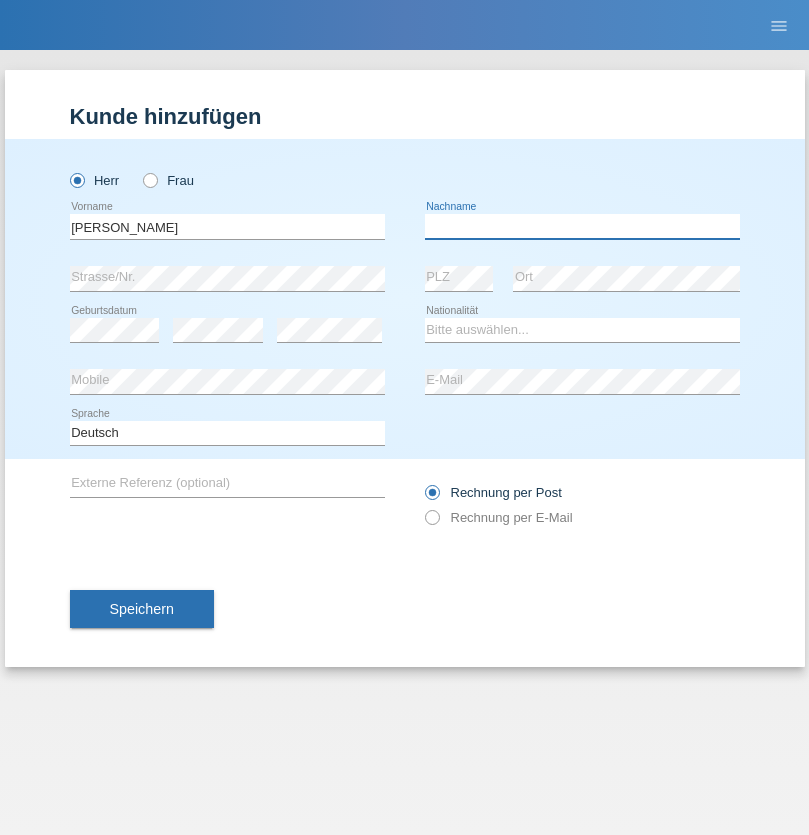 click at bounding box center [582, 226] 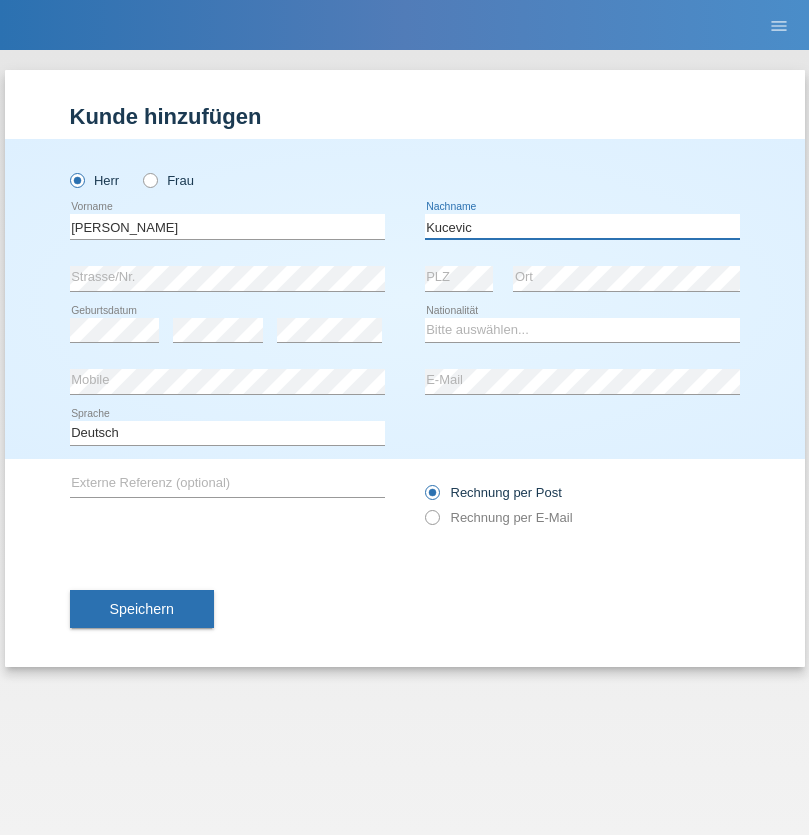 type on "Kucevic" 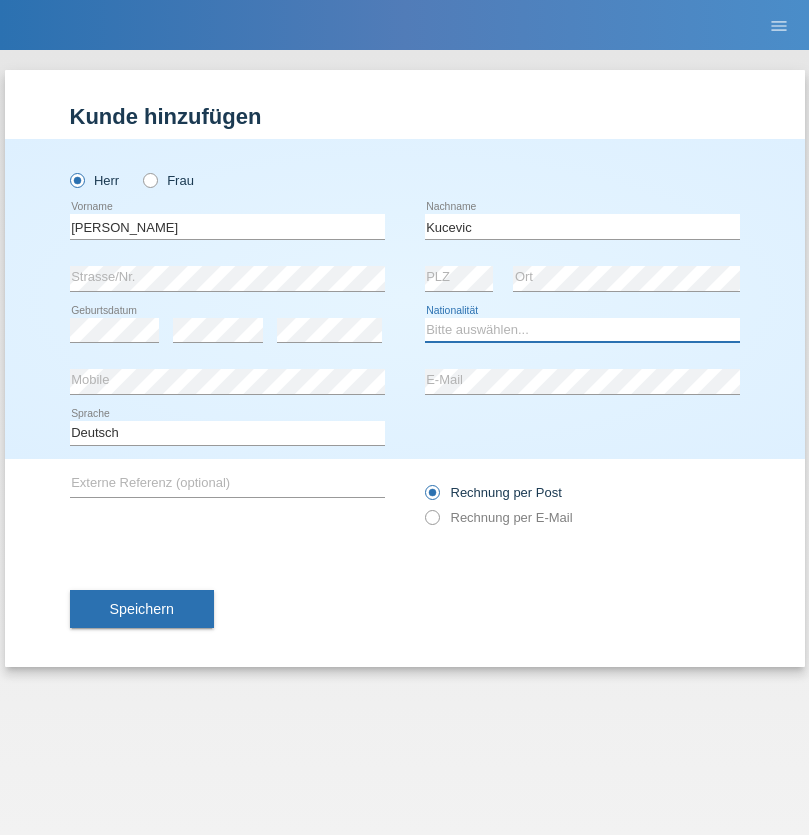 select on "CH" 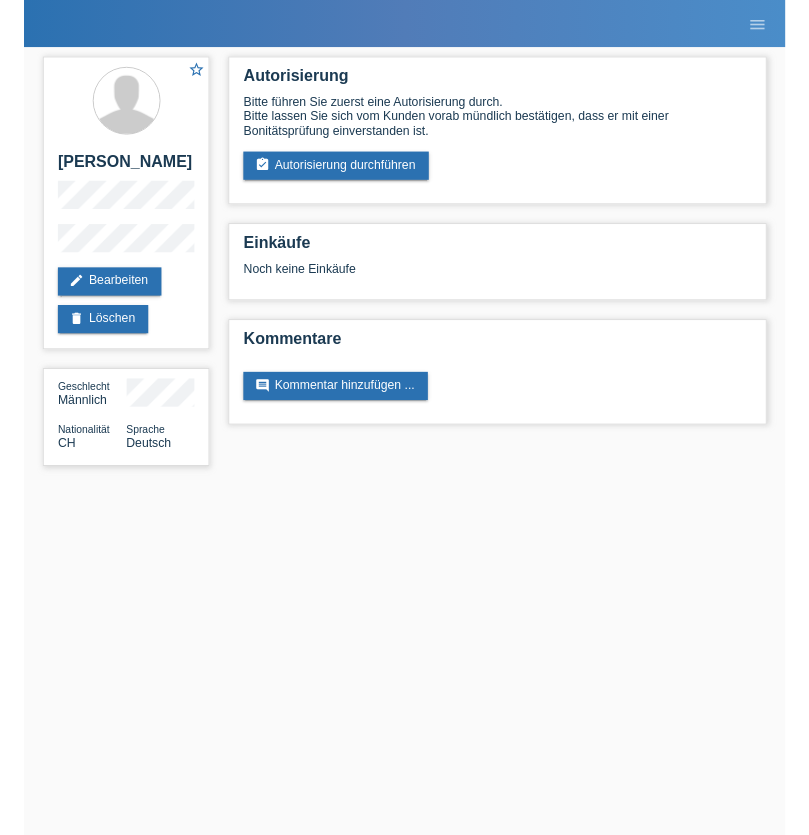 scroll, scrollTop: 0, scrollLeft: 0, axis: both 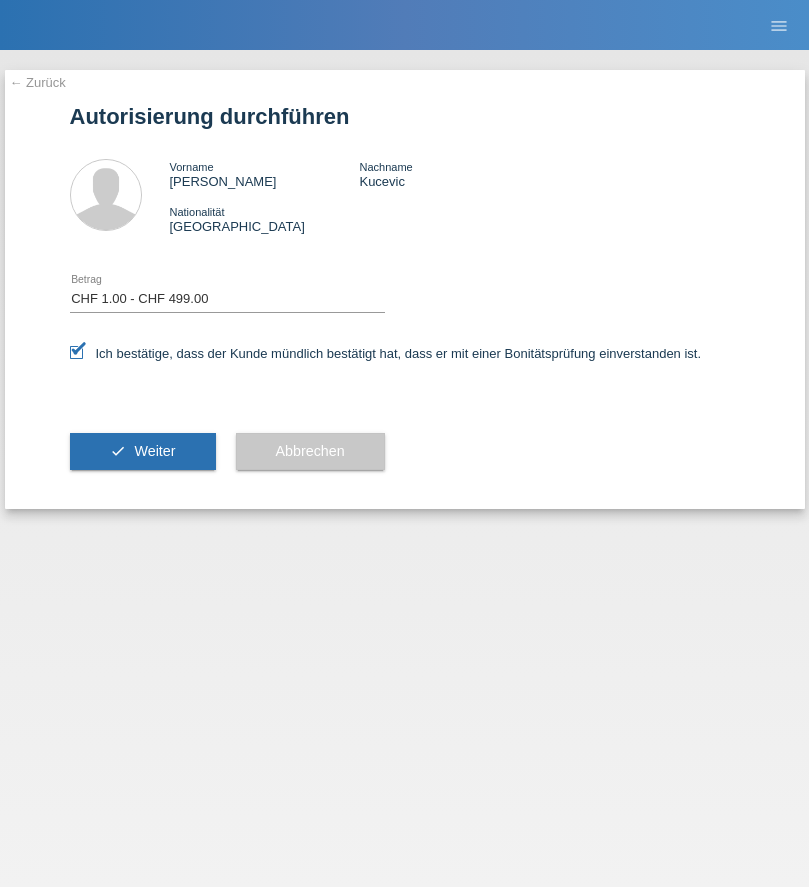 select on "1" 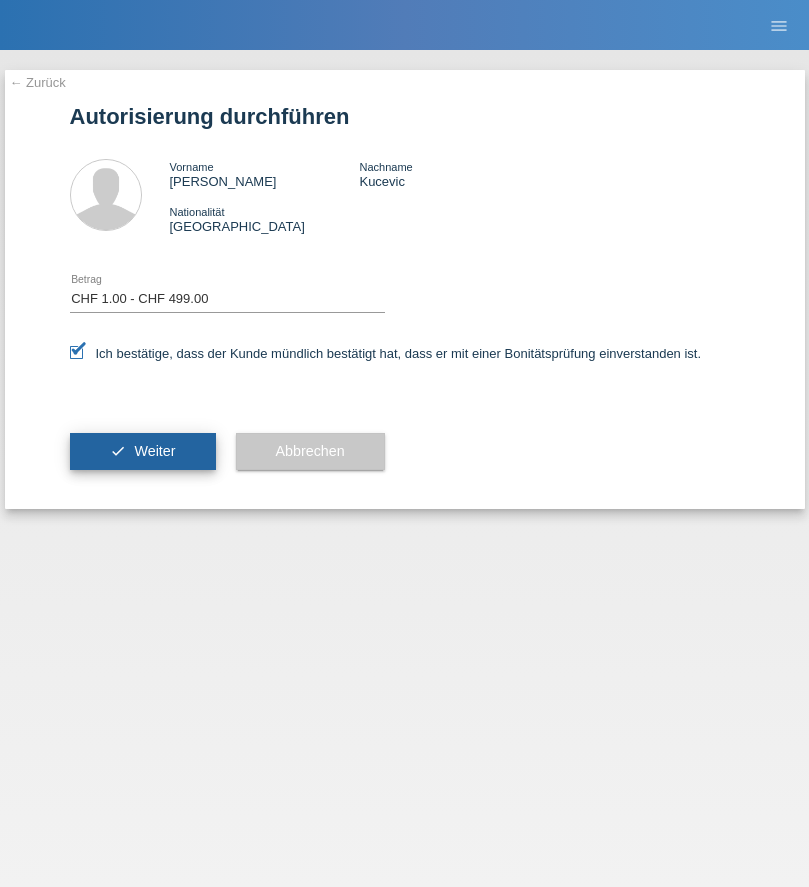 click on "Weiter" at bounding box center (154, 451) 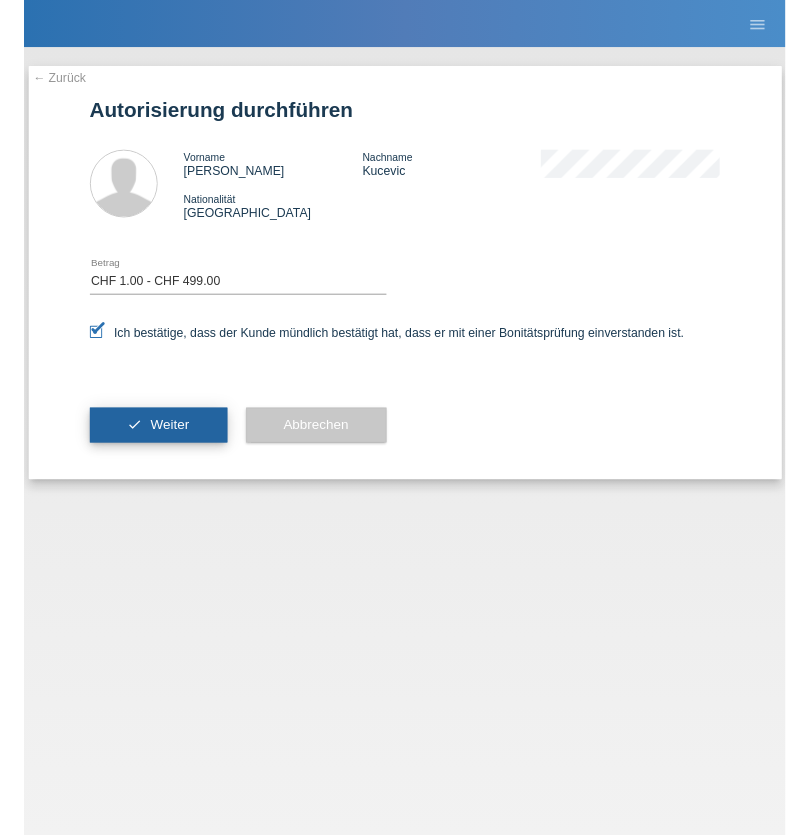 scroll, scrollTop: 0, scrollLeft: 0, axis: both 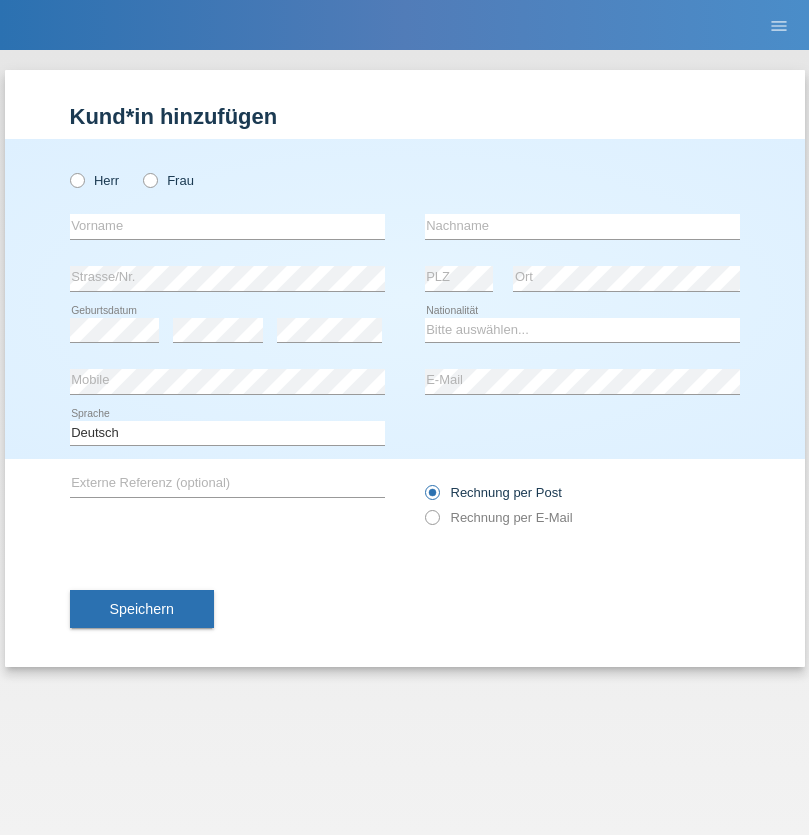 radio on "true" 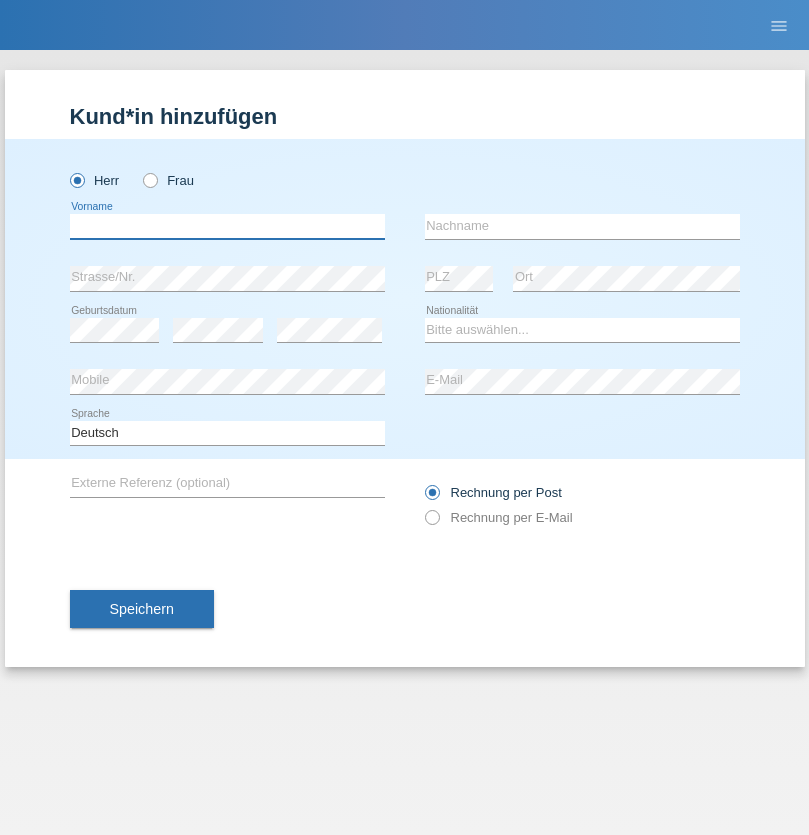 click at bounding box center [227, 226] 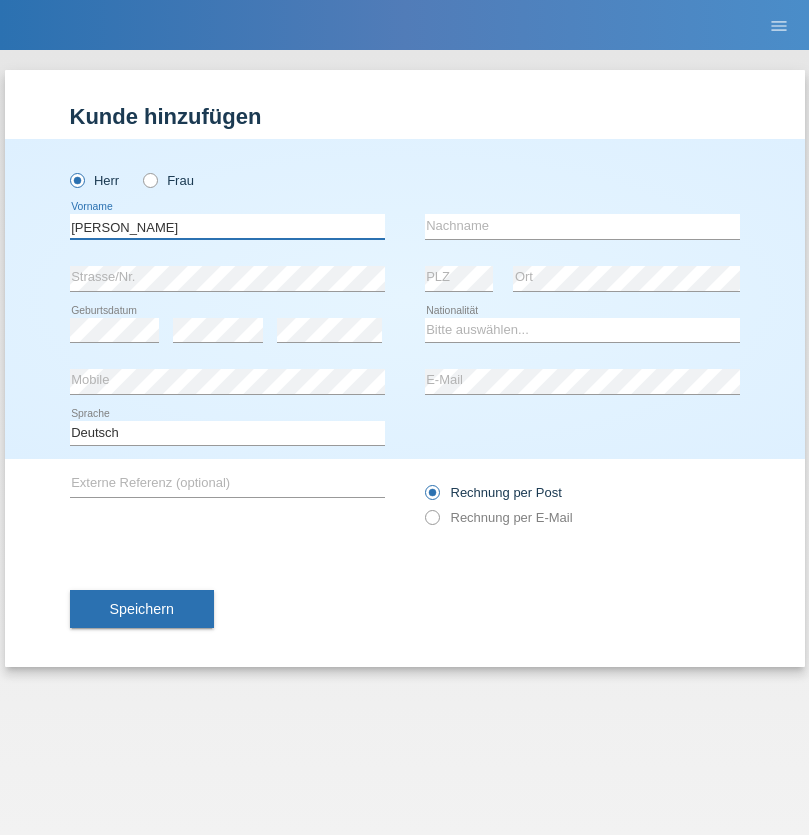 type on "Patrick" 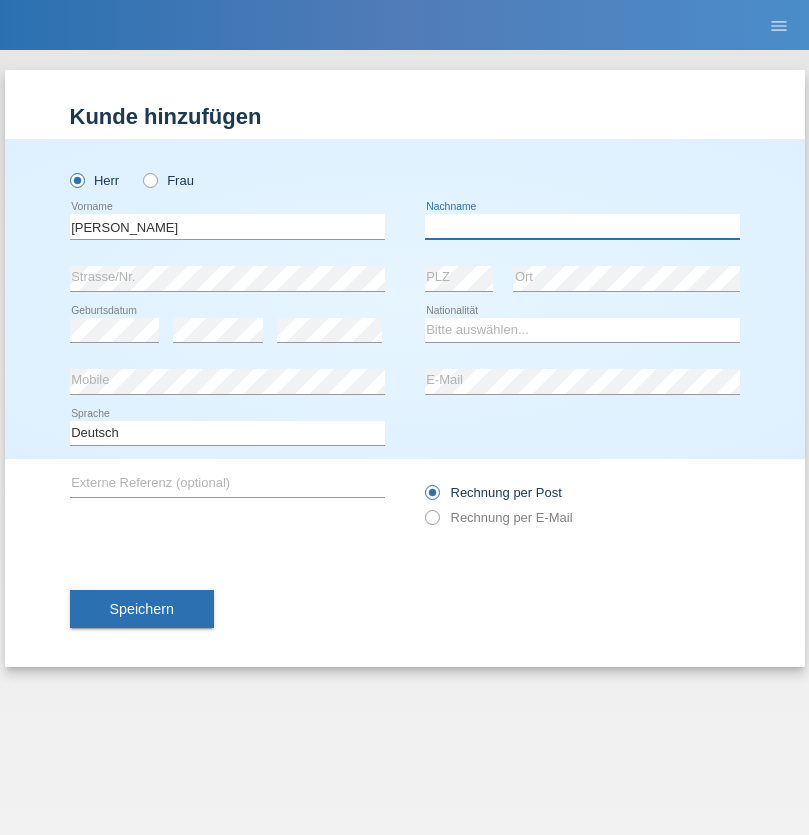 click at bounding box center [582, 226] 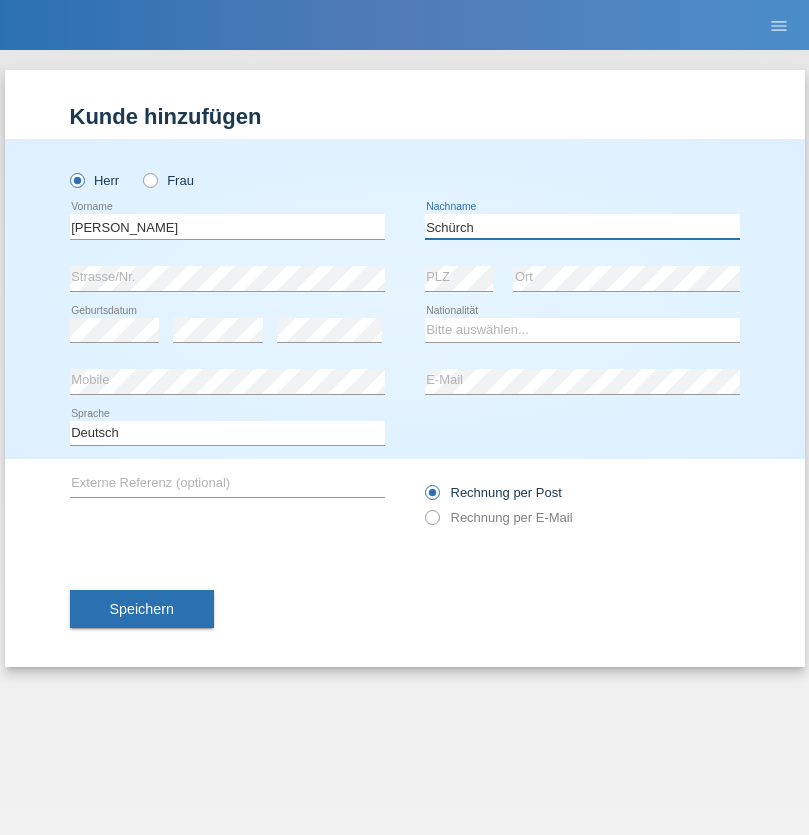 type on "Schürch" 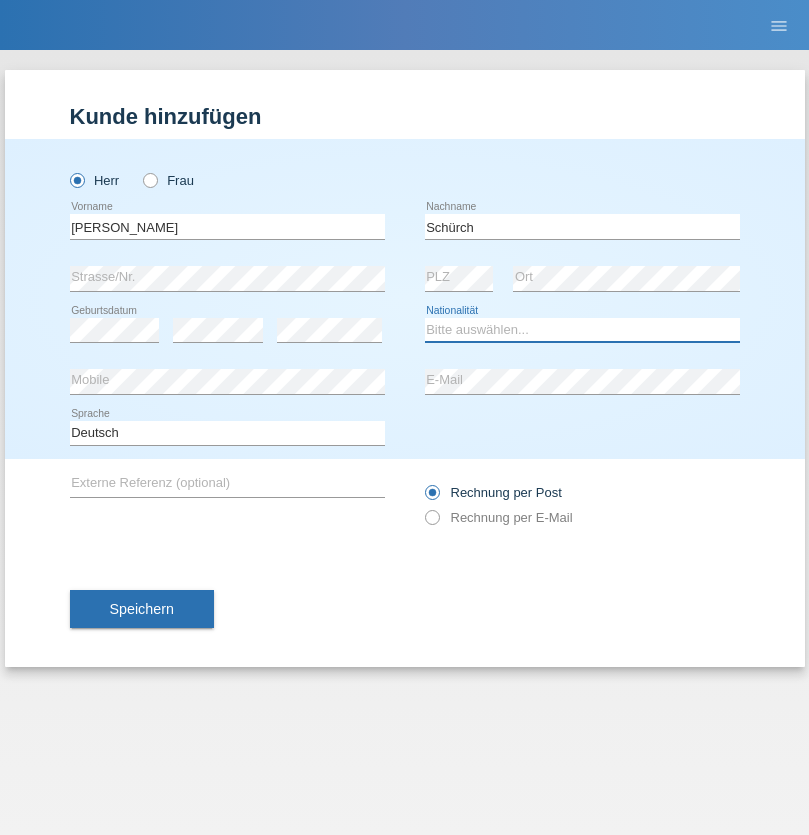select on "CH" 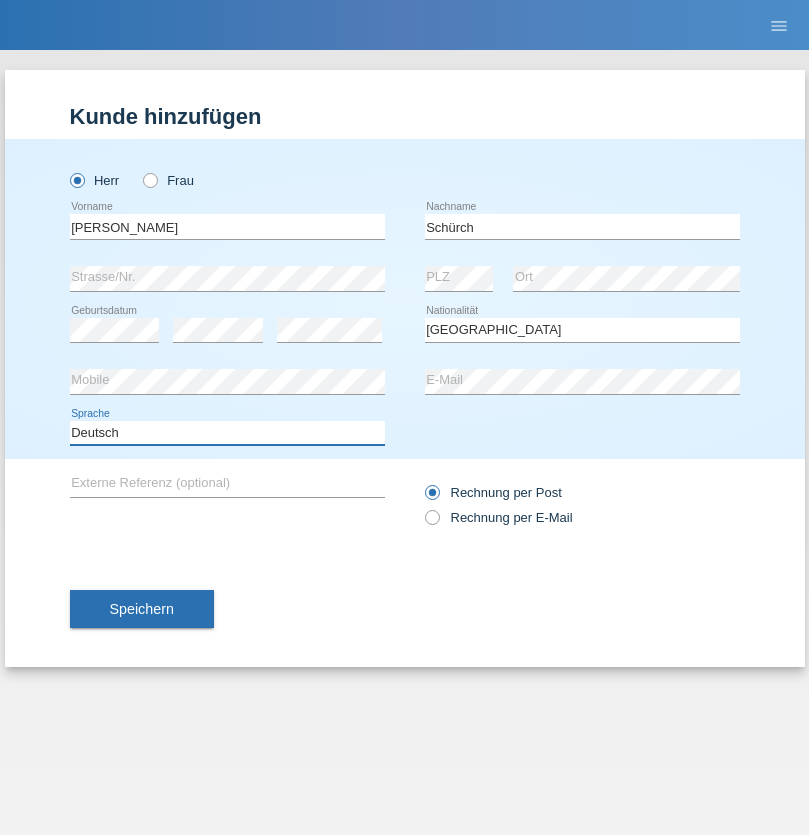 select on "en" 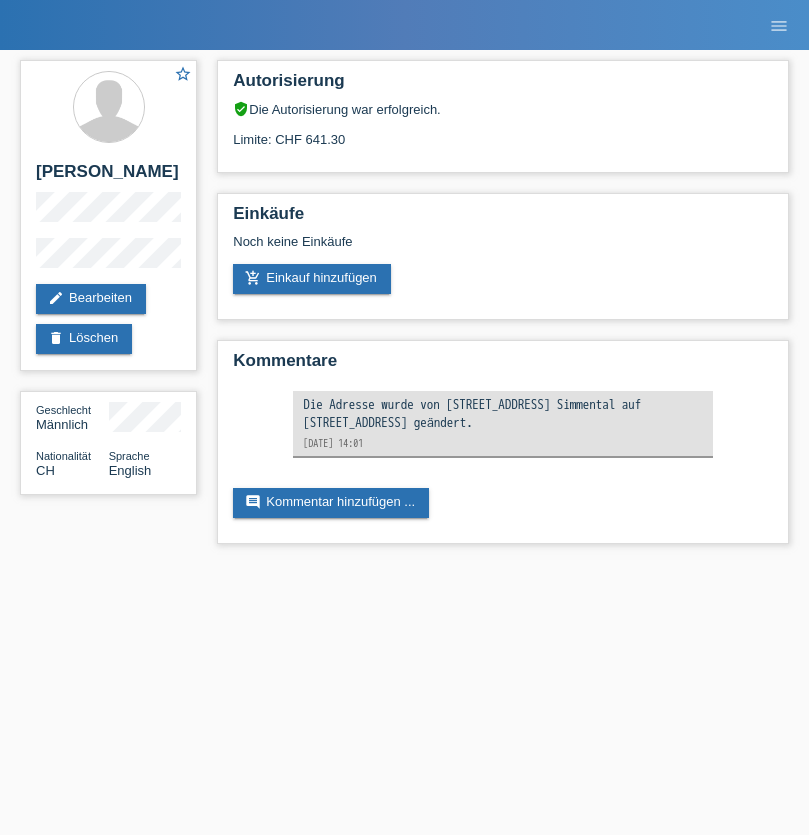 scroll, scrollTop: 0, scrollLeft: 0, axis: both 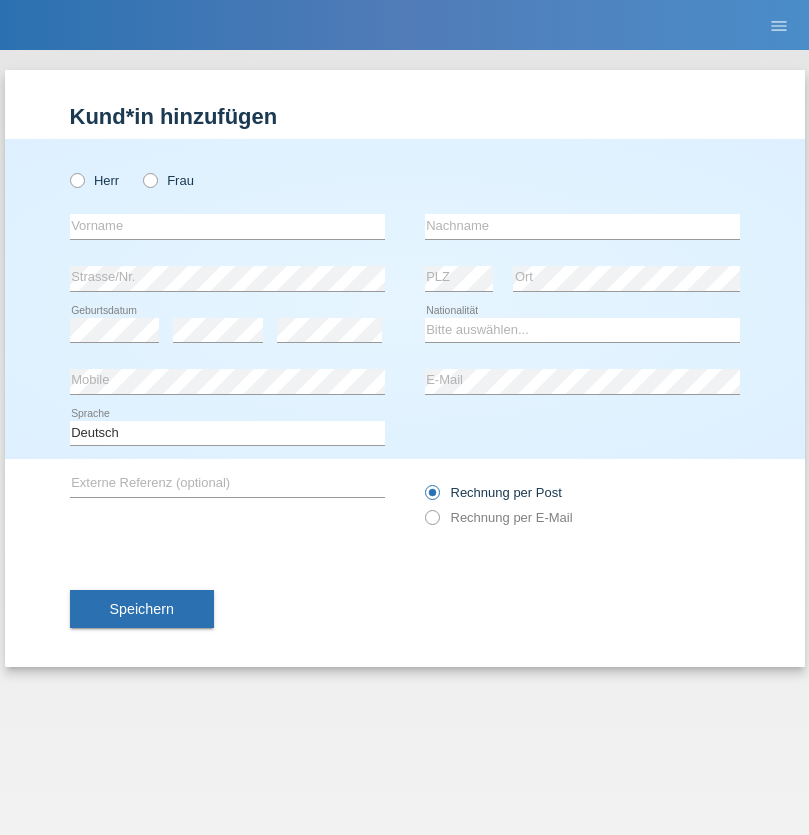 radio on "true" 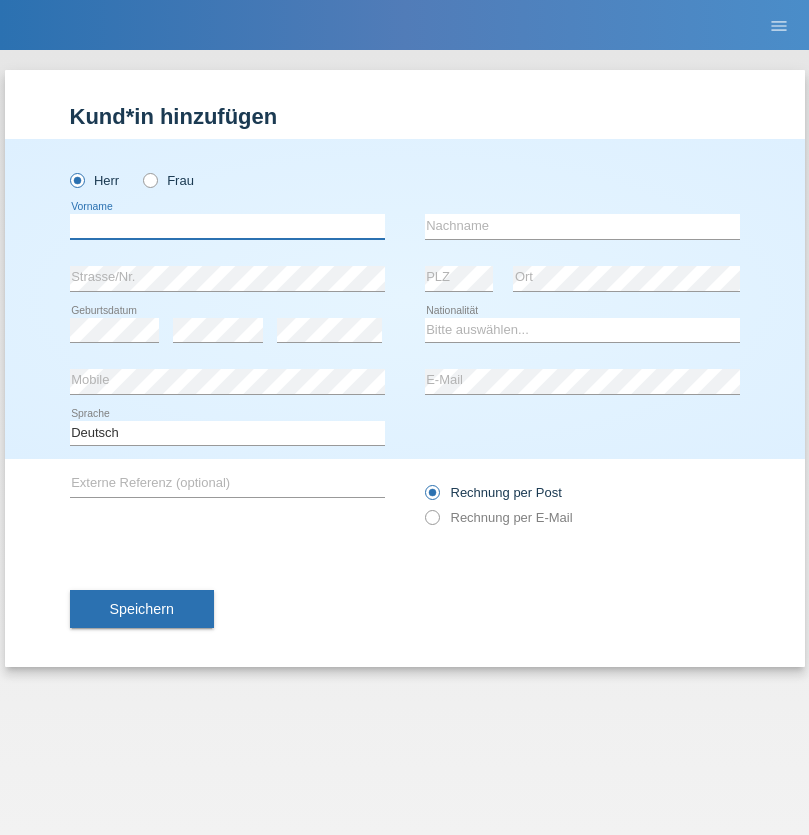 click at bounding box center [227, 226] 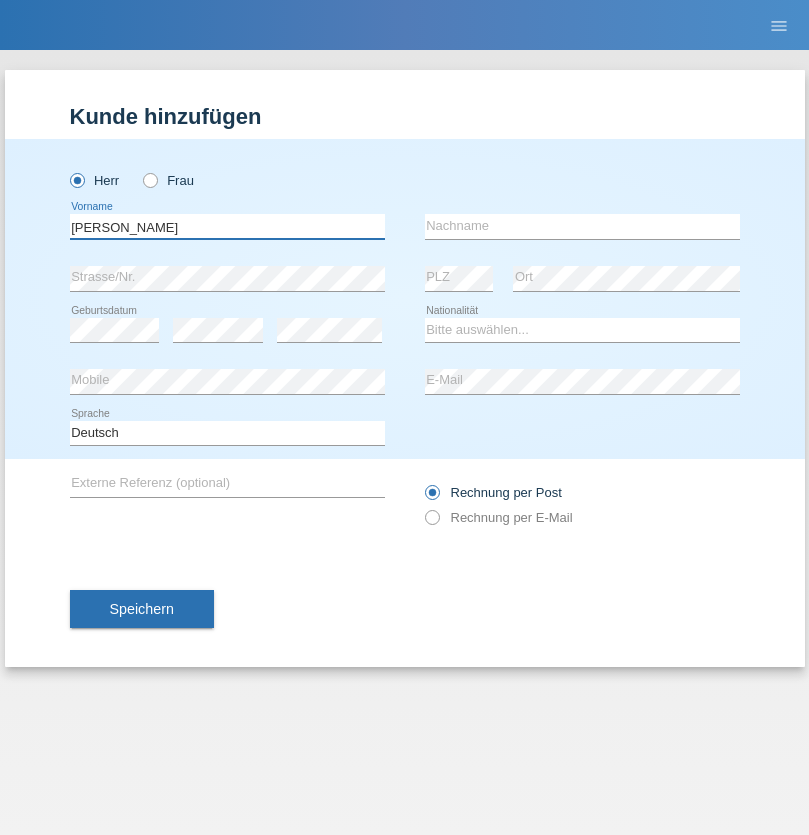type on "Marcel" 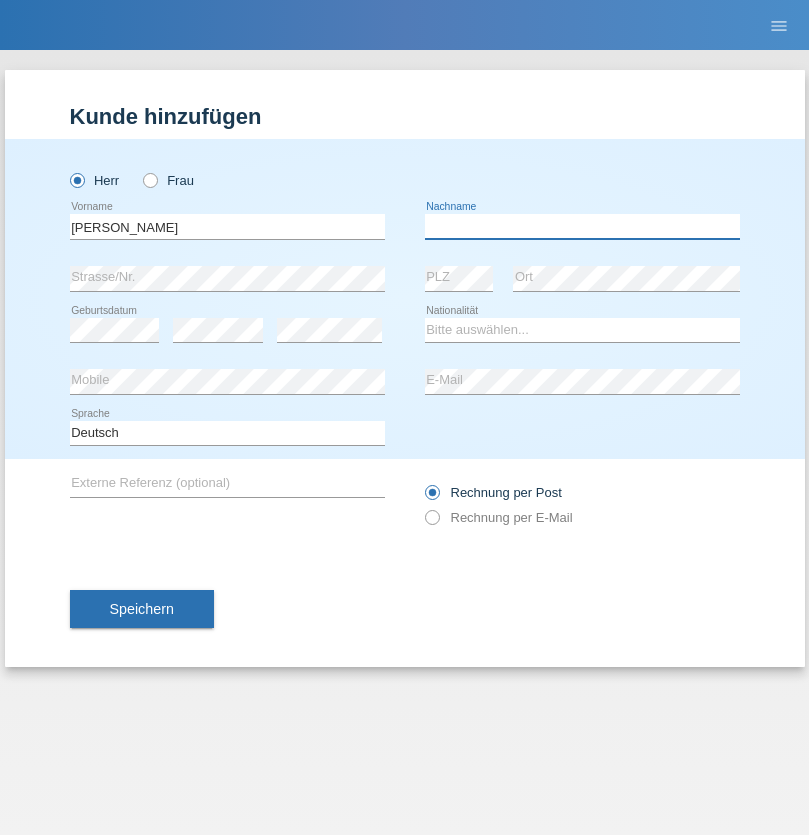 click at bounding box center [582, 226] 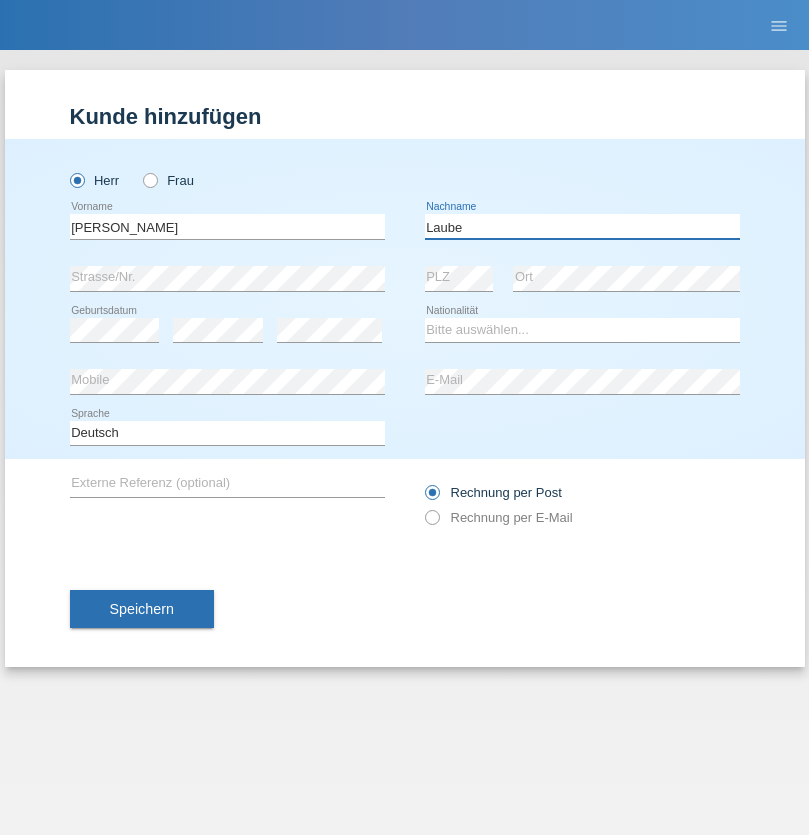 type on "Laube" 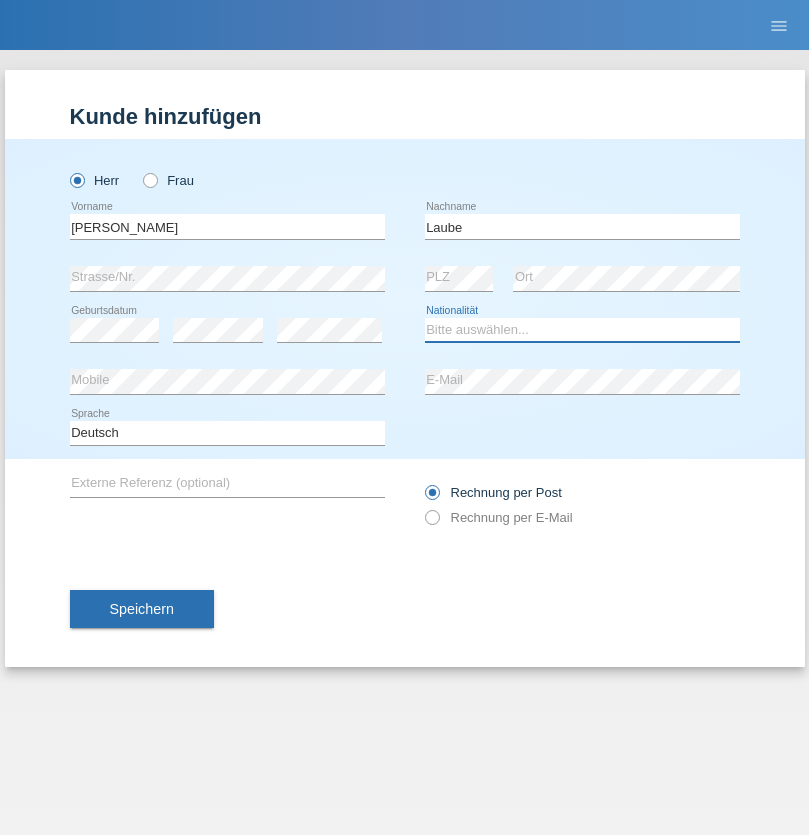select on "DE" 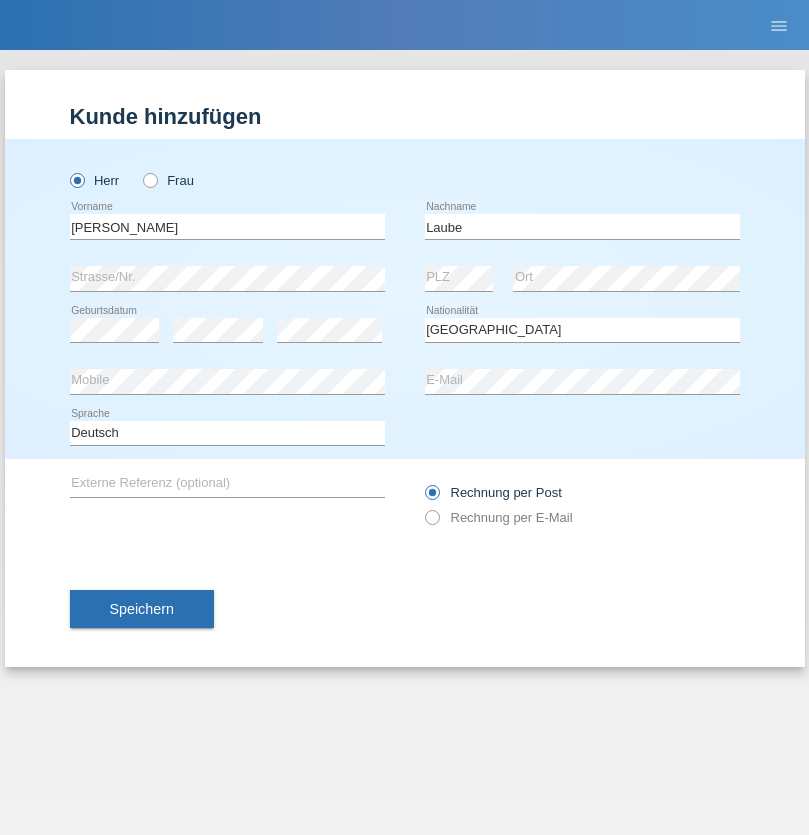 select on "C" 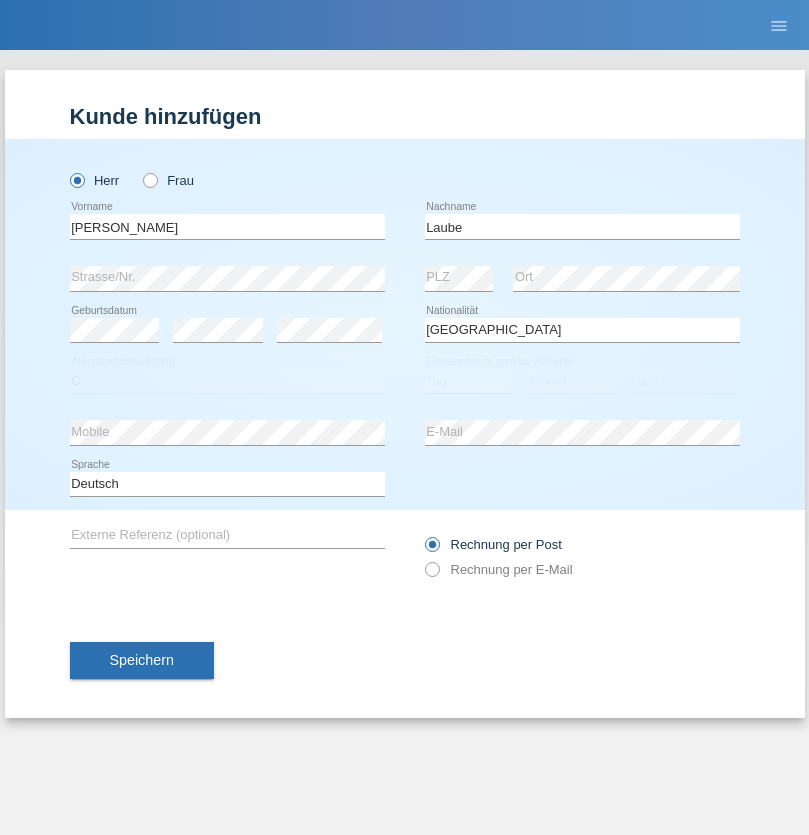 select on "23" 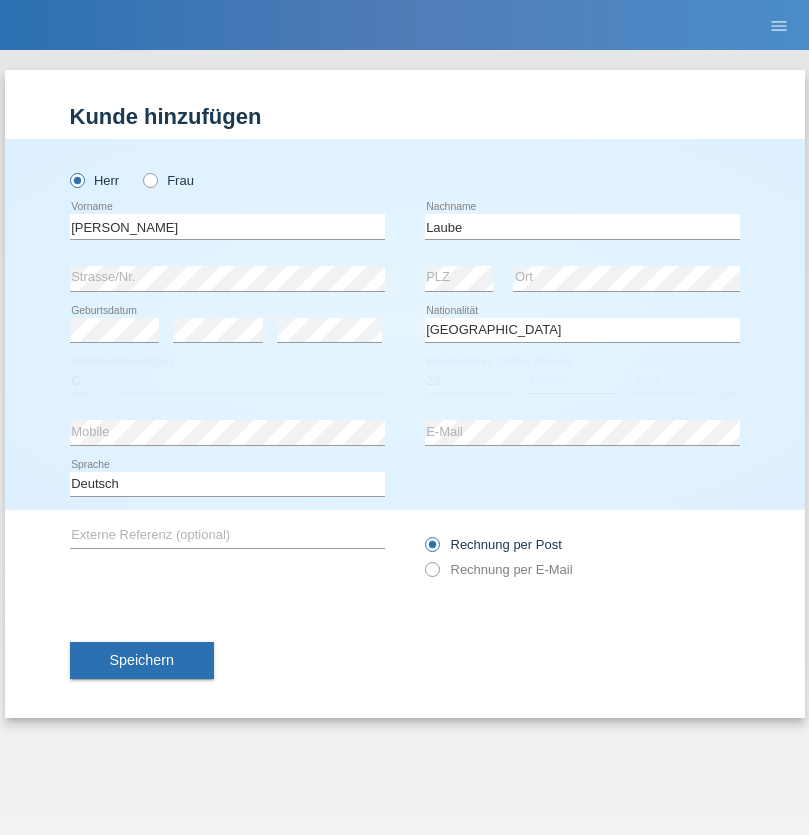 select on "03" 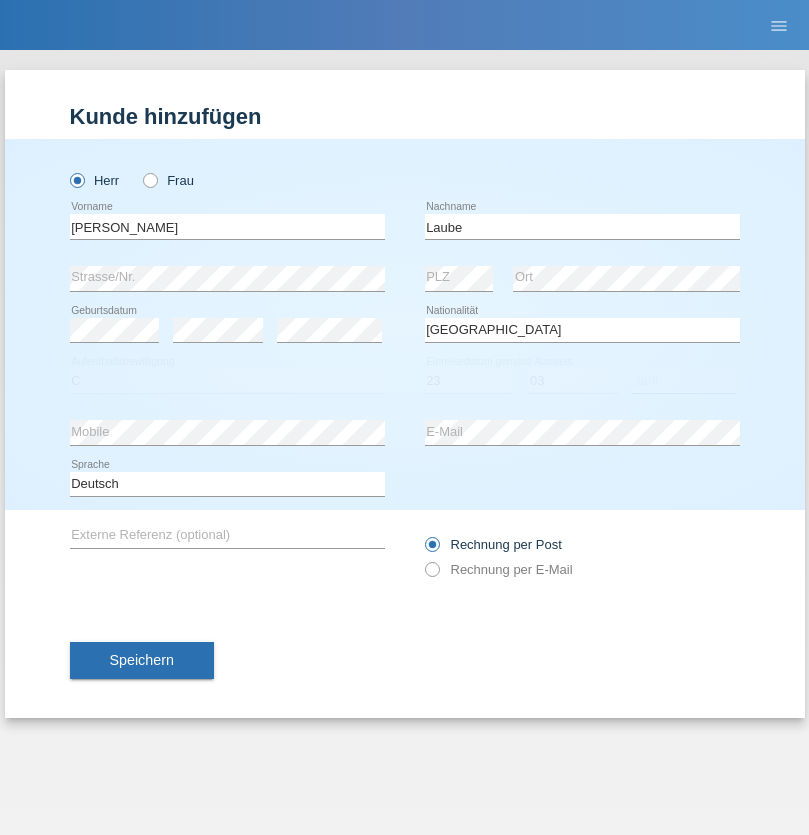 select on "2000" 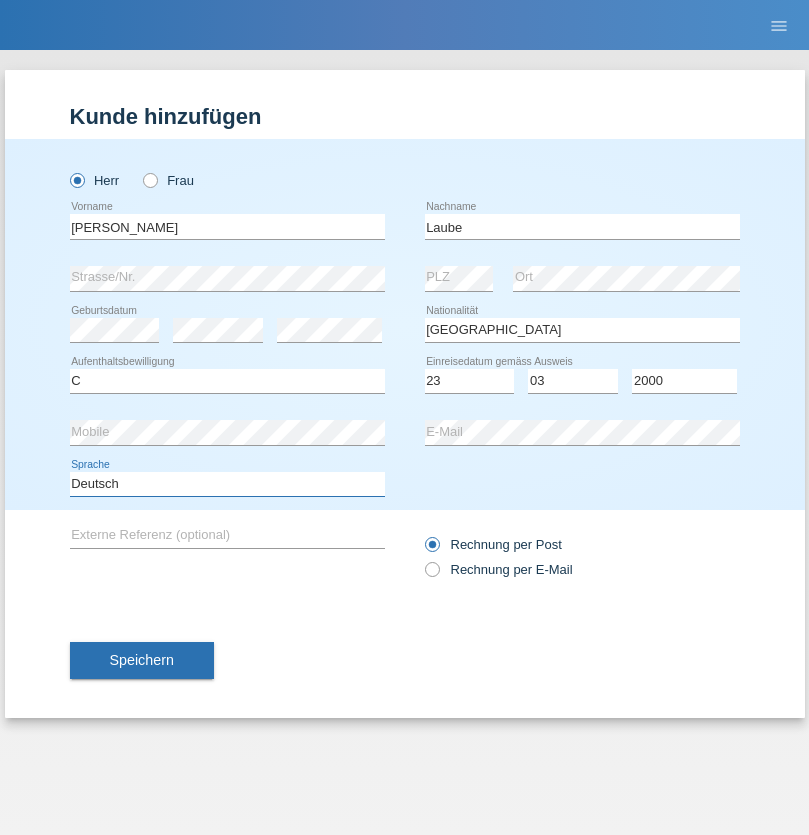 select on "en" 